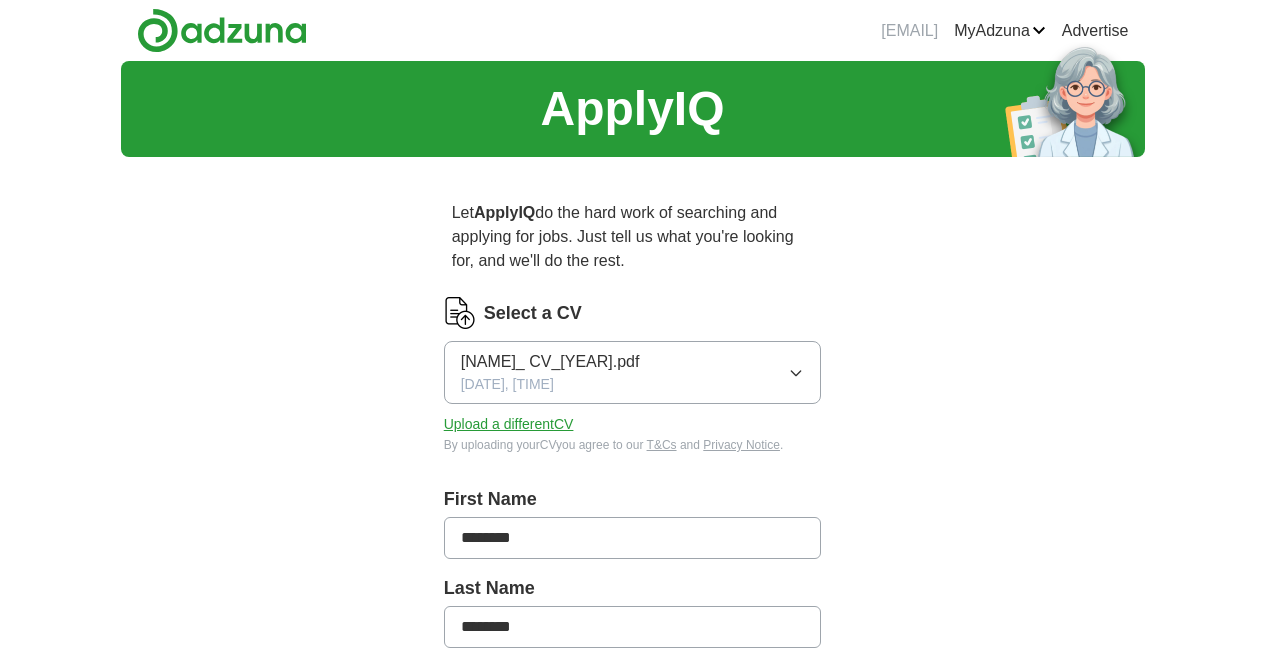 scroll, scrollTop: 0, scrollLeft: 0, axis: both 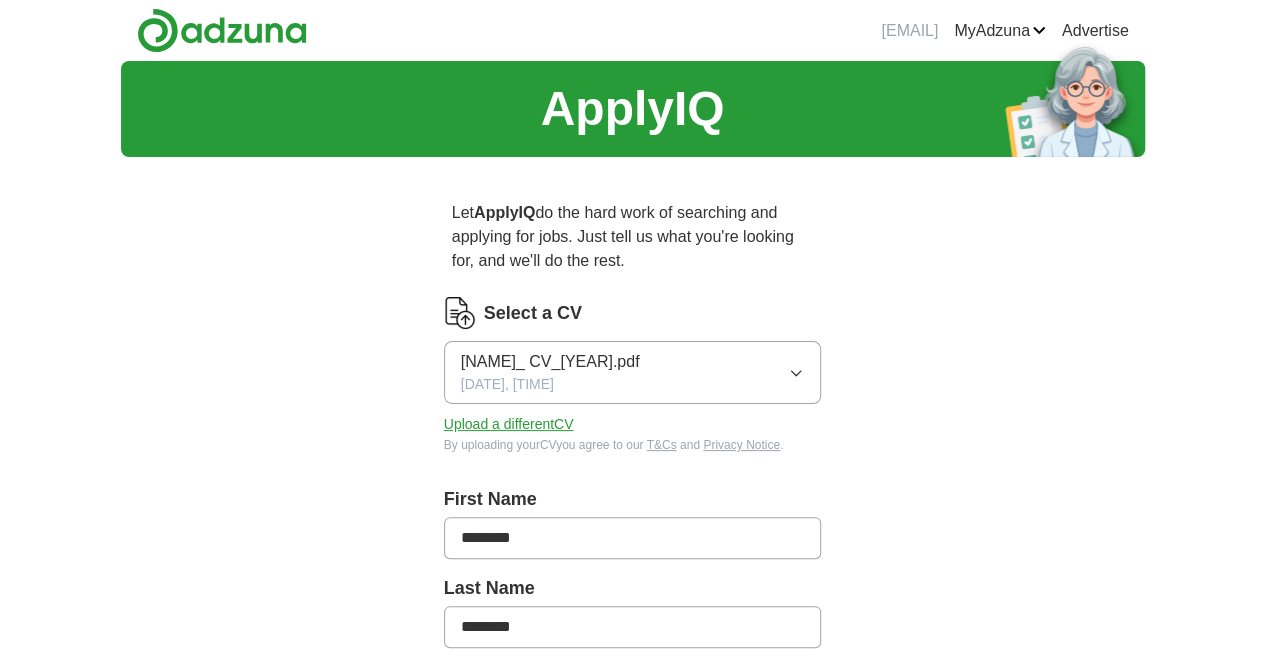 click 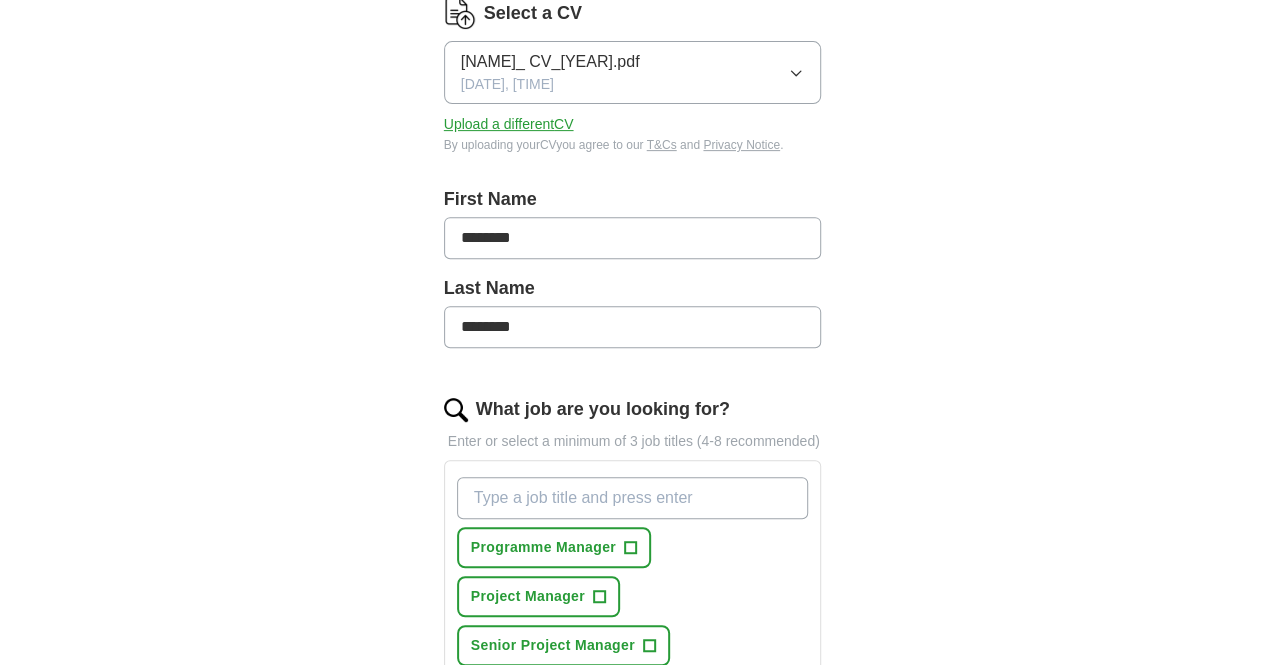 scroll, scrollTop: 400, scrollLeft: 0, axis: vertical 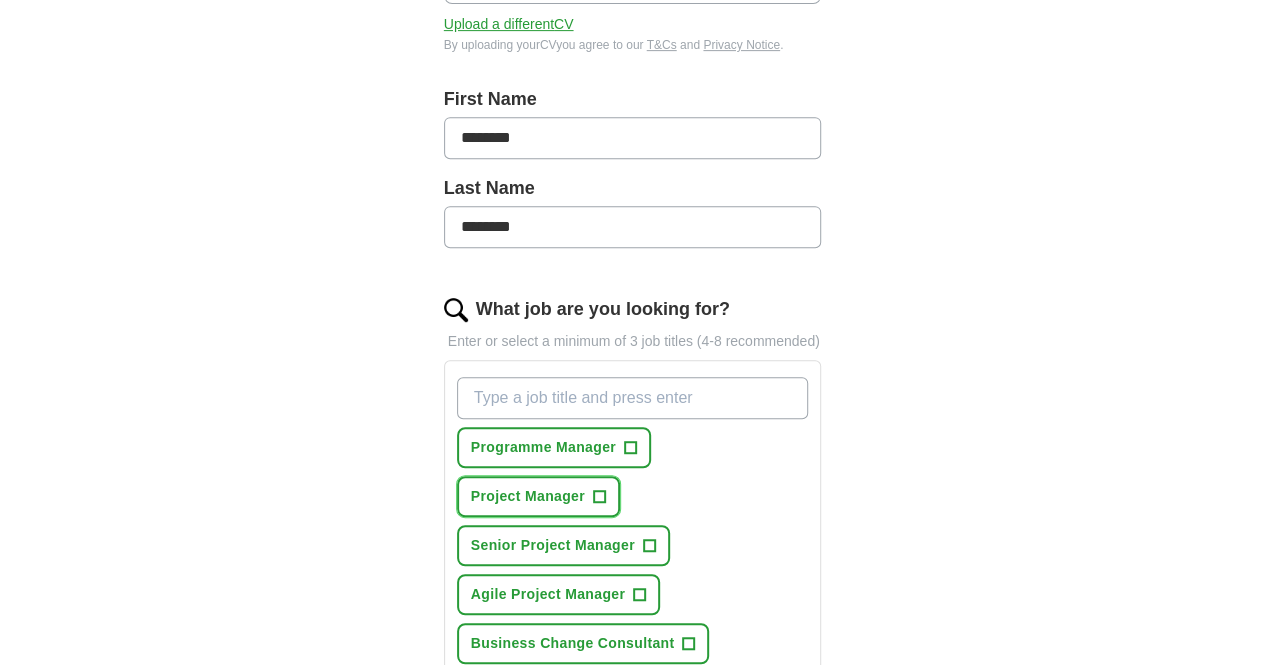 click on "Project Manager" at bounding box center (528, 496) 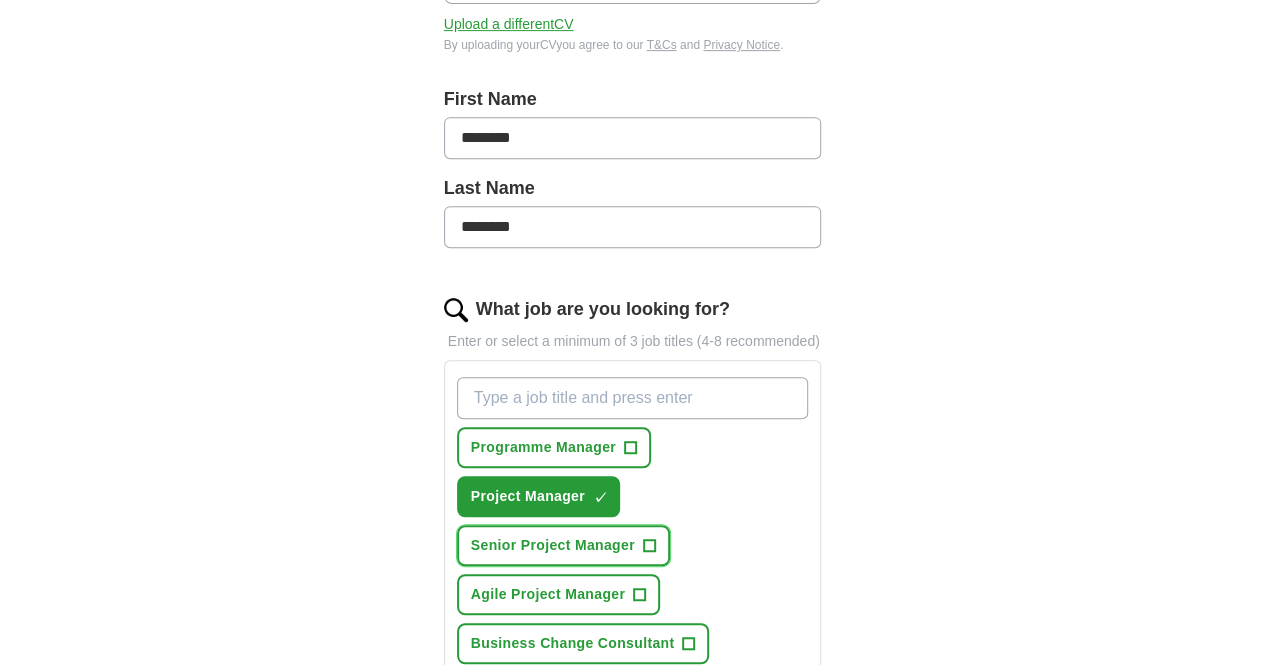 click on "Senior Project Manager" at bounding box center (553, 545) 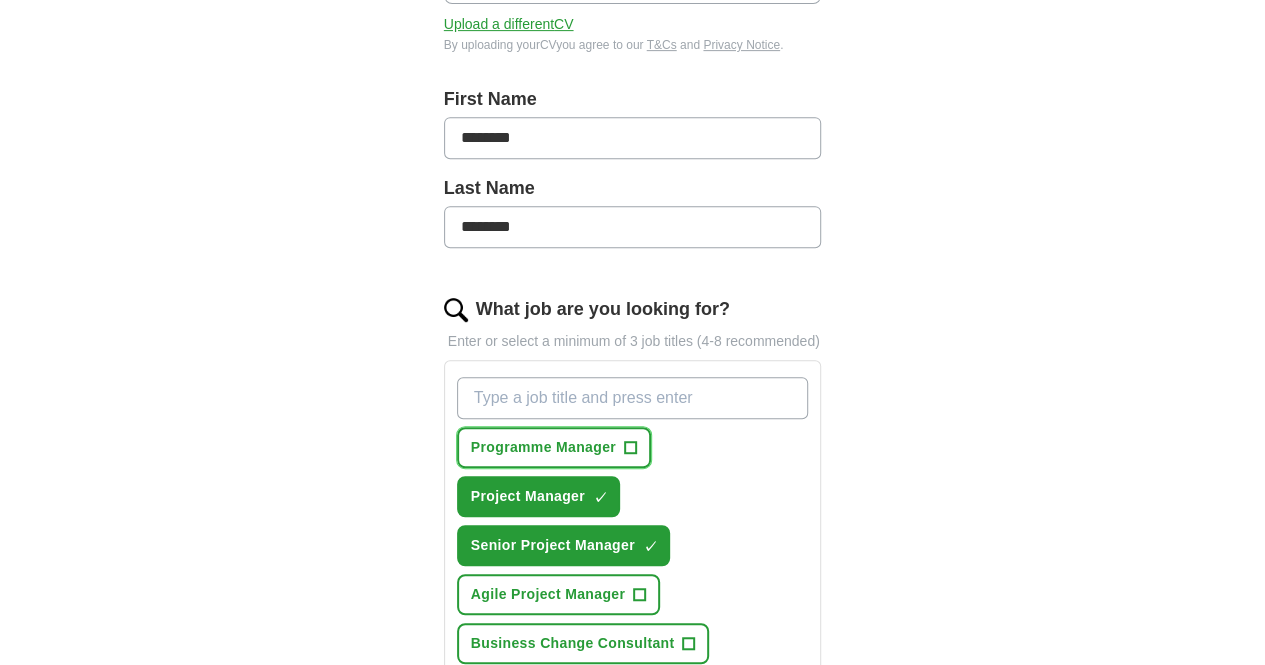 click on "Programme Manager" at bounding box center (543, 447) 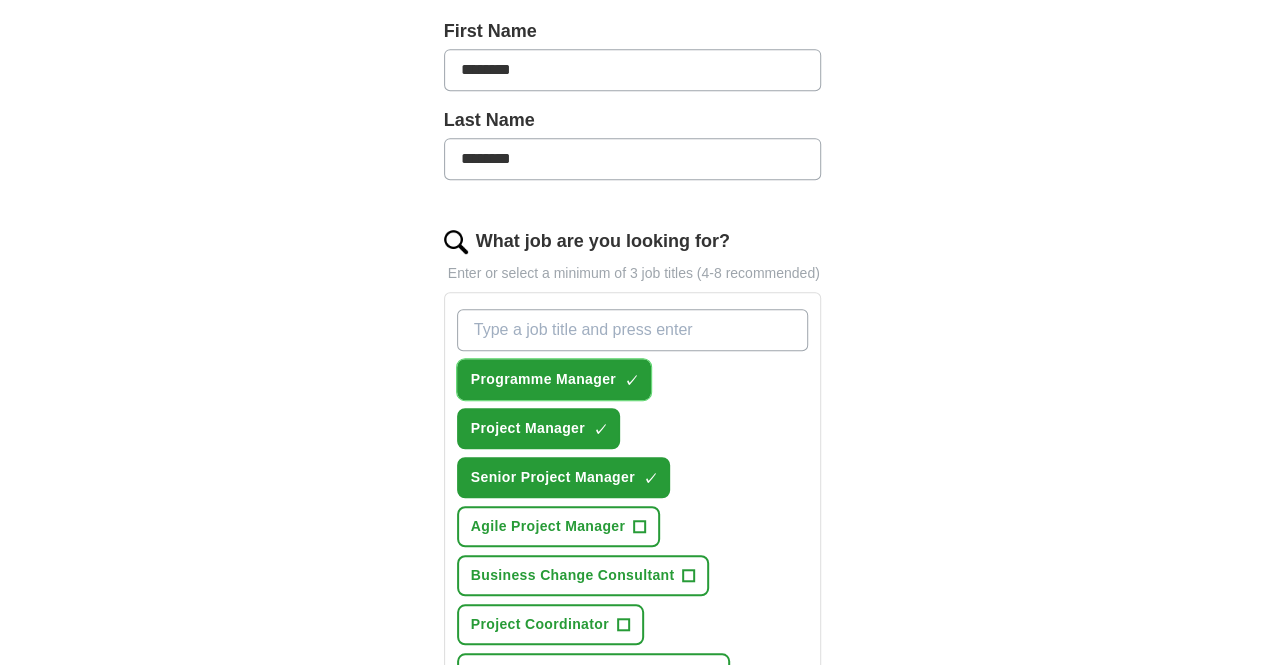 scroll, scrollTop: 500, scrollLeft: 0, axis: vertical 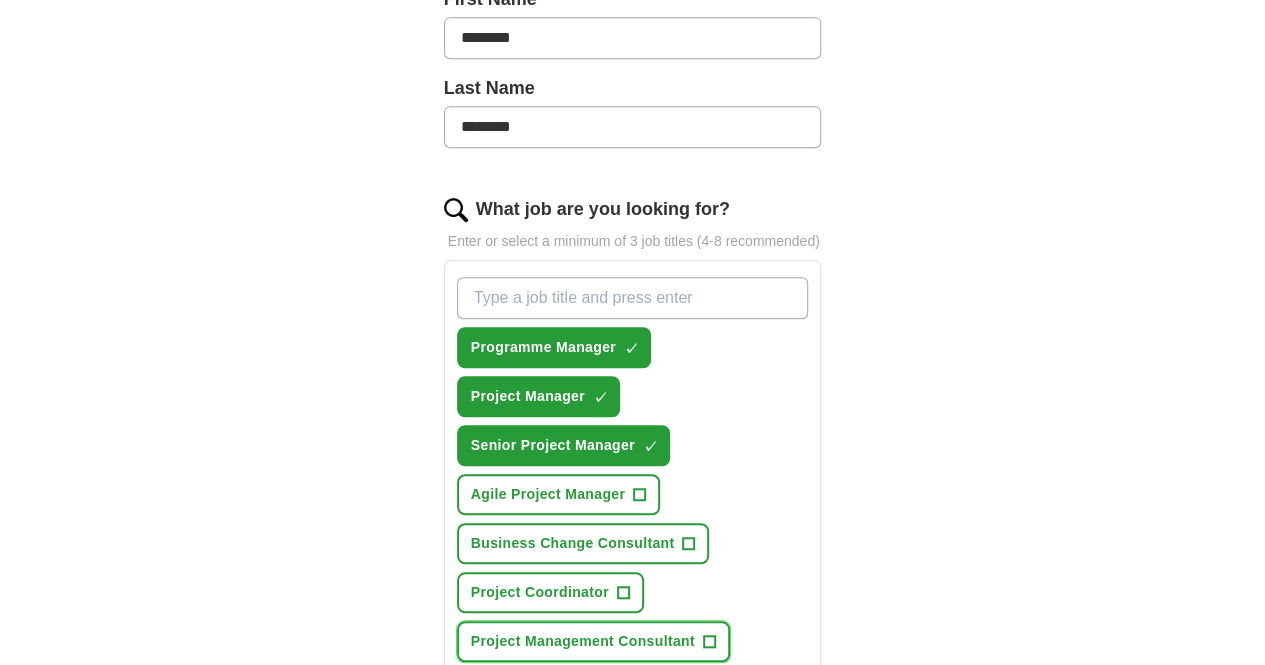 click on "Project Management Consultant" at bounding box center (583, 641) 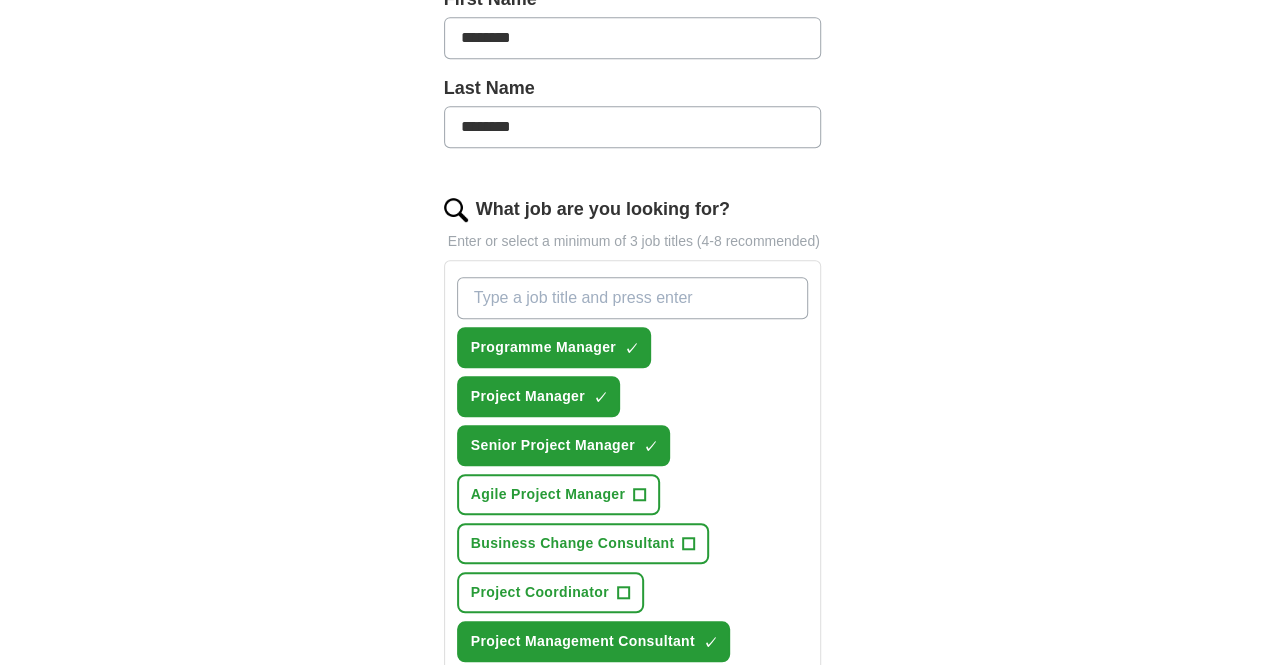 click on "Change Manager" at bounding box center [530, 739] 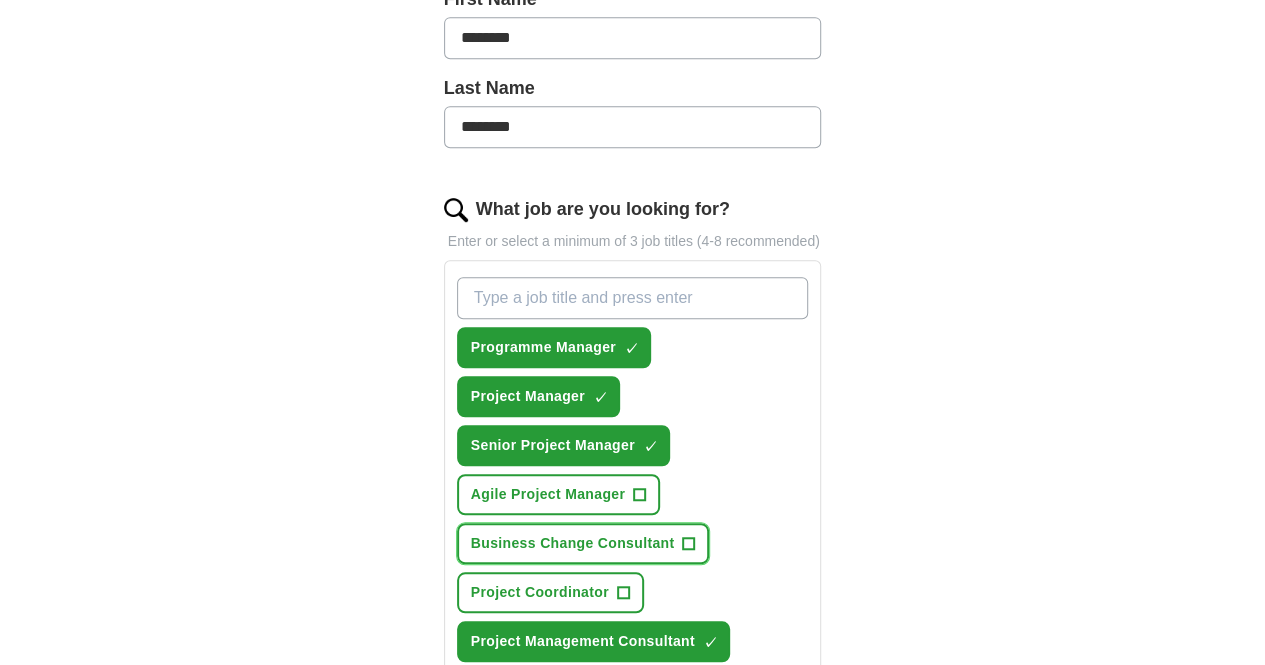 click on "Business Change Consultant" at bounding box center (573, 543) 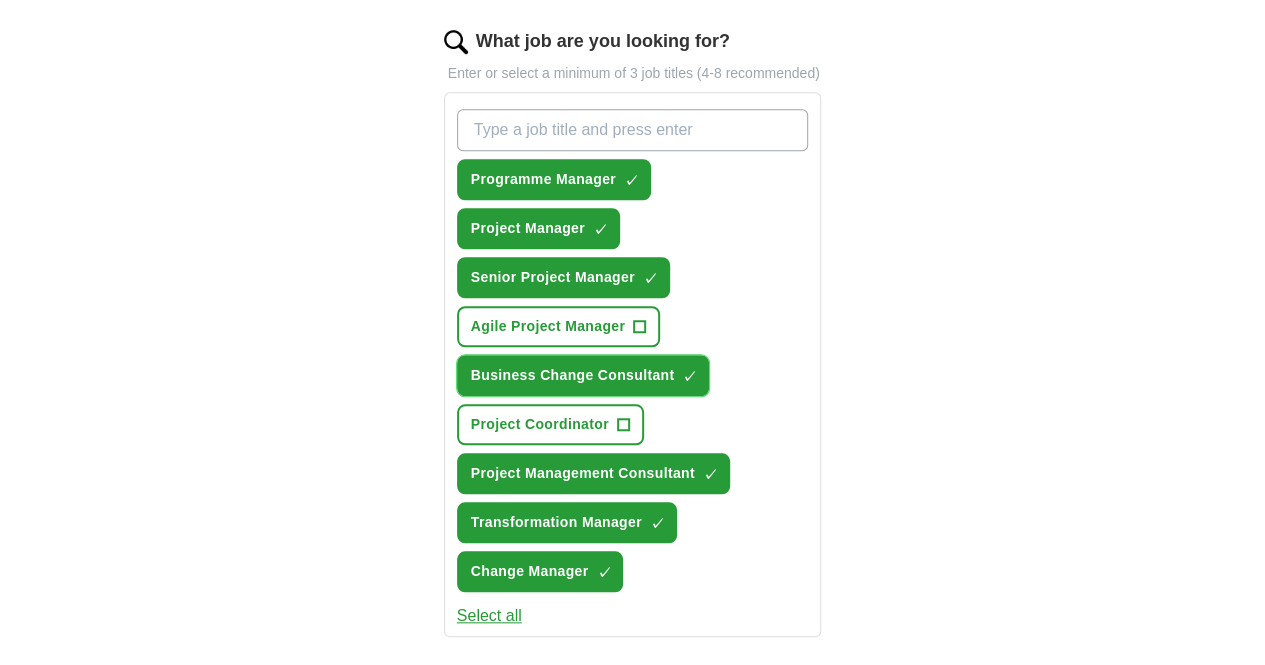 scroll, scrollTop: 700, scrollLeft: 0, axis: vertical 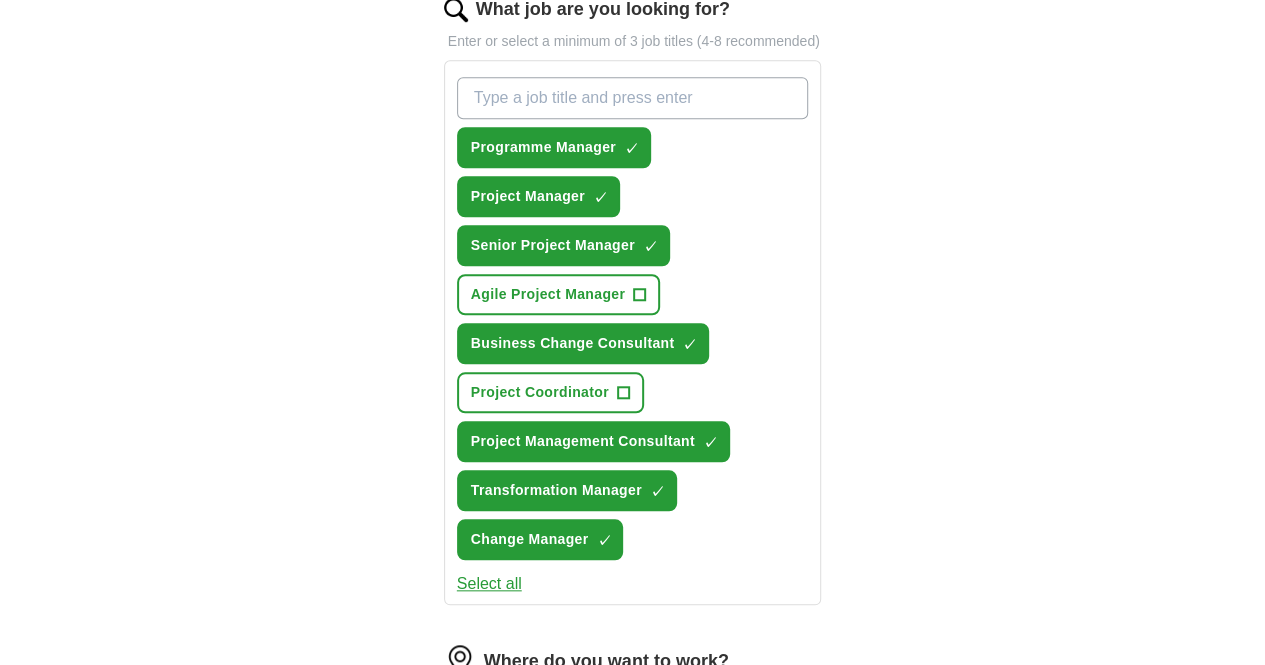 click at bounding box center [633, 706] 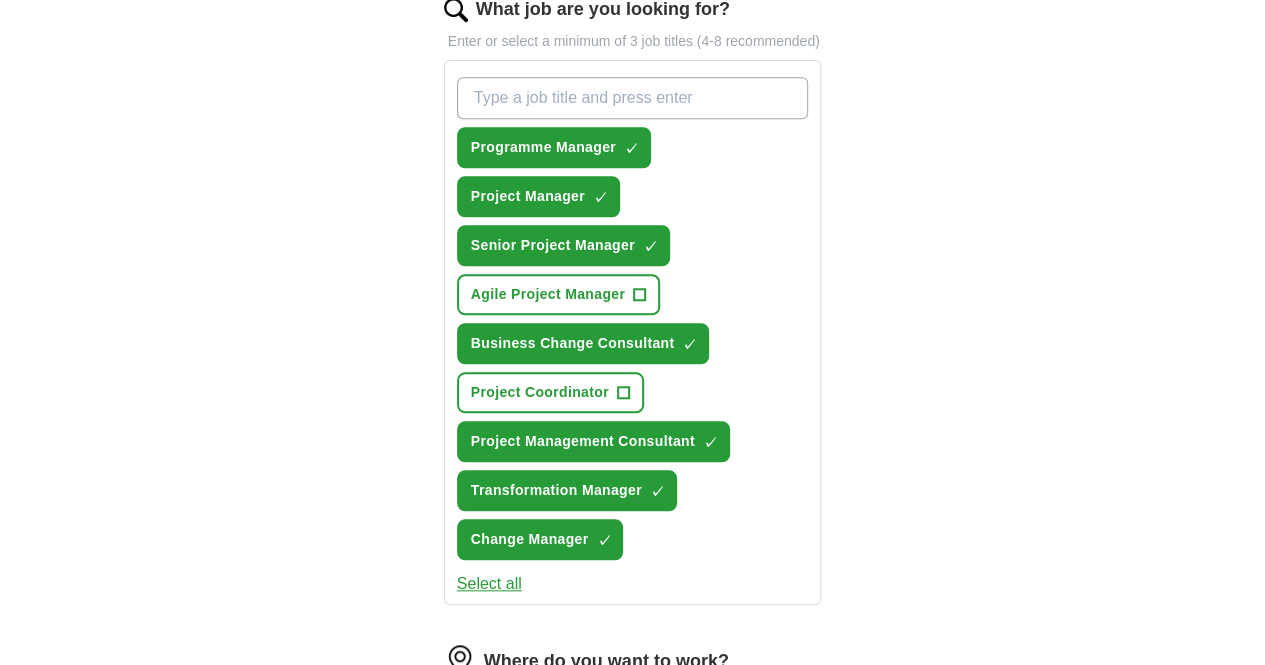 click on "(UK)" at bounding box center [540, 755] 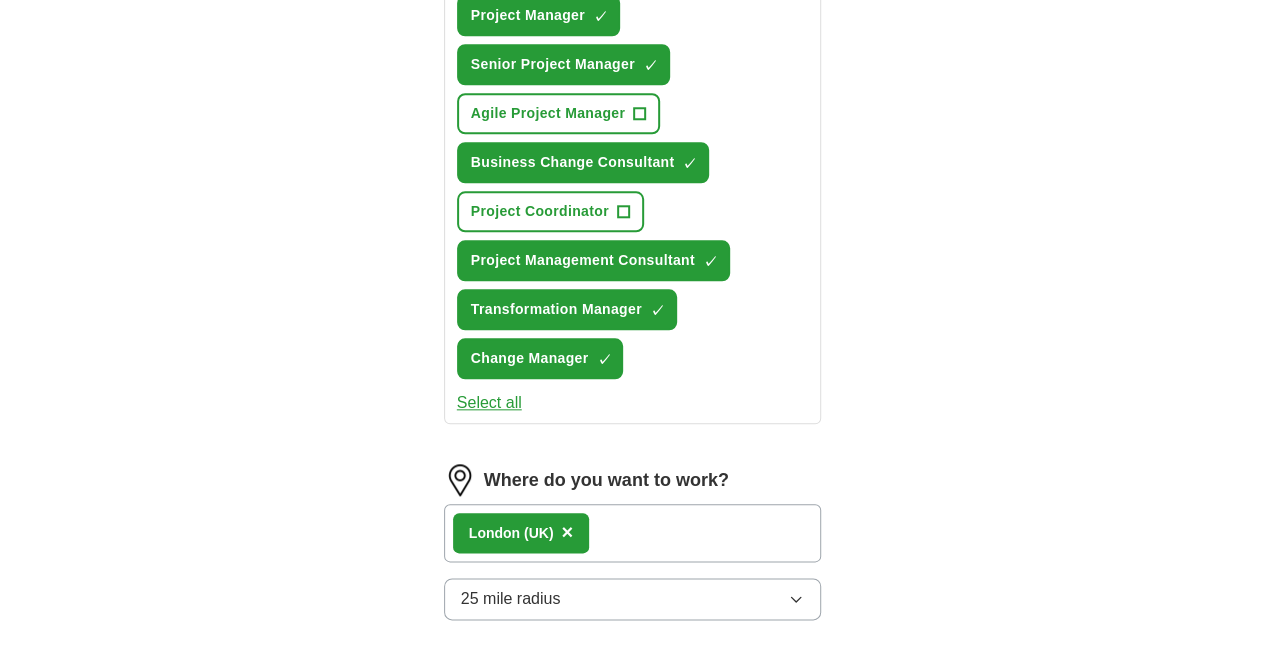 scroll, scrollTop: 900, scrollLeft: 0, axis: vertical 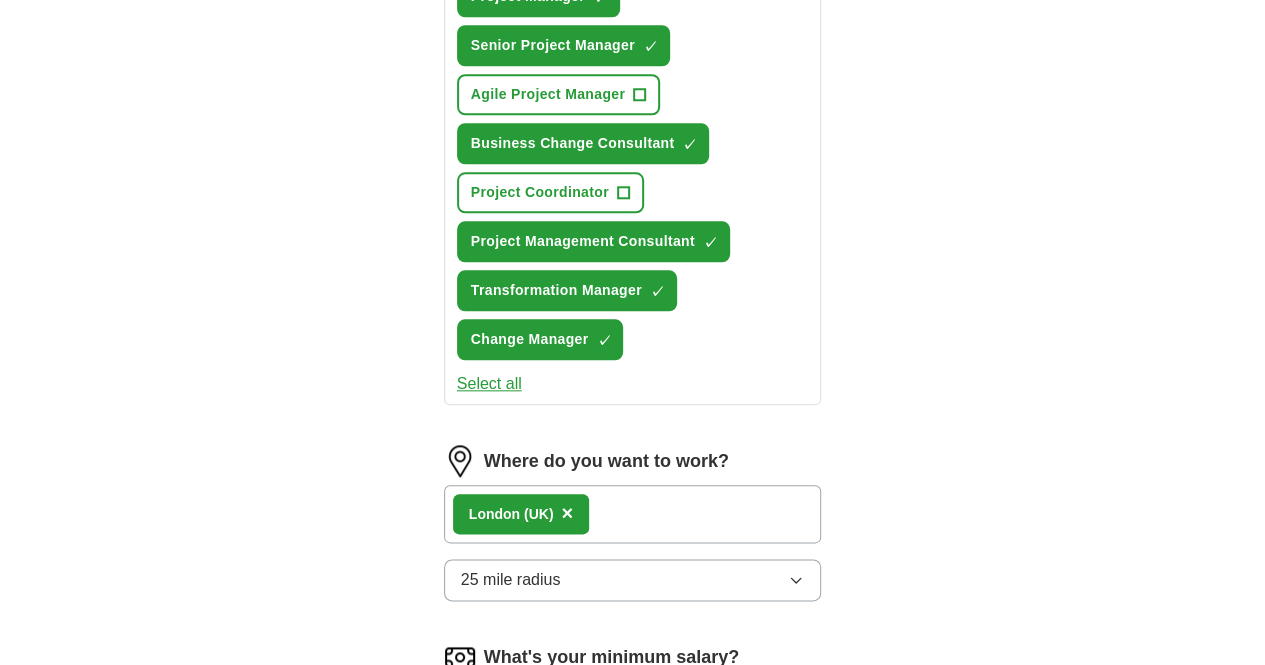 drag, startPoint x: 428, startPoint y: 554, endPoint x: 662, endPoint y: 560, distance: 234.0769 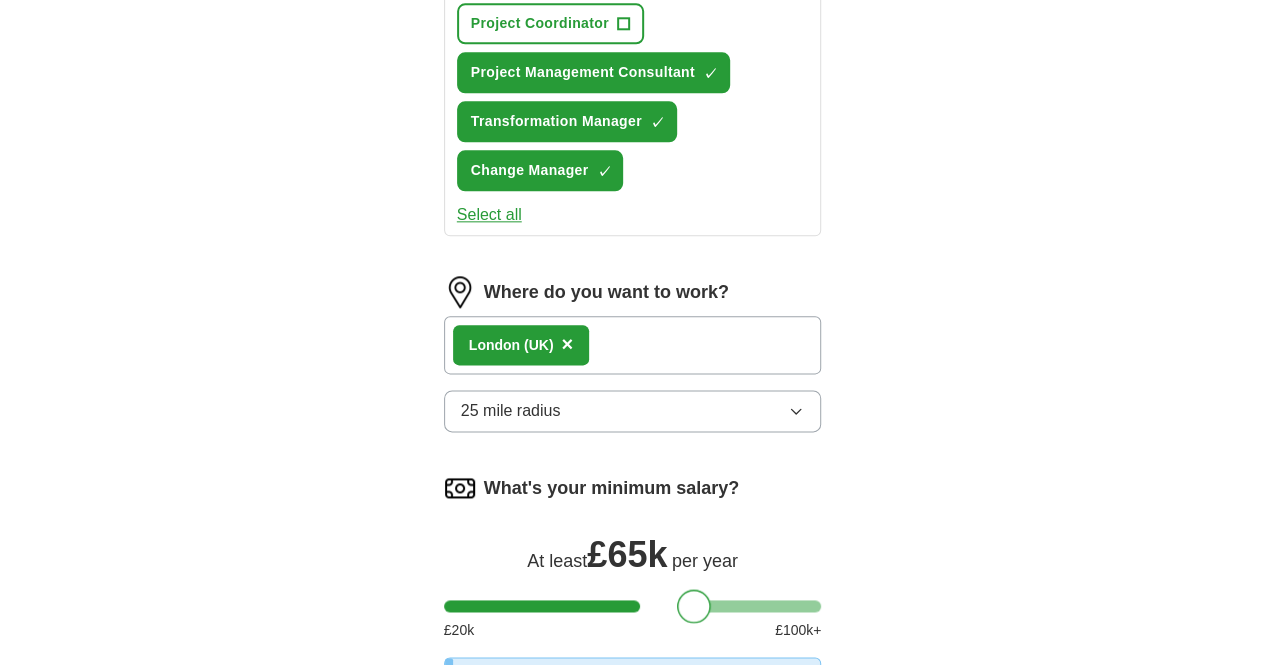 scroll, scrollTop: 1100, scrollLeft: 0, axis: vertical 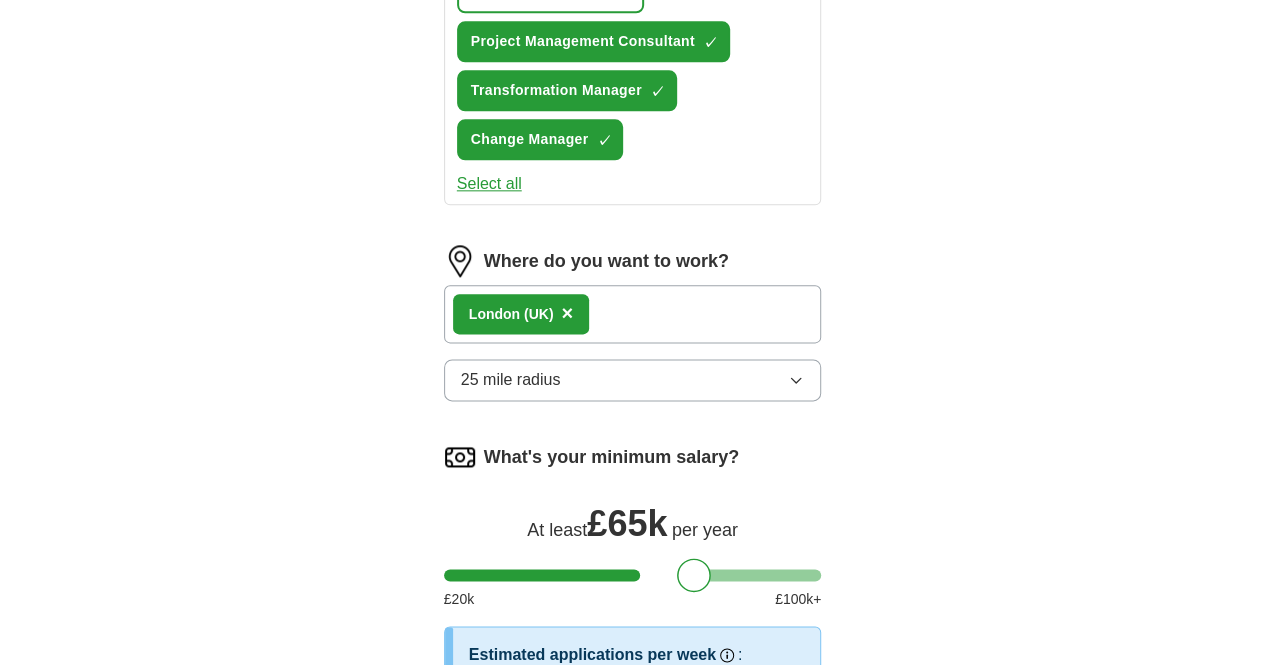 click on "See my estimate >" at bounding box center [563, 687] 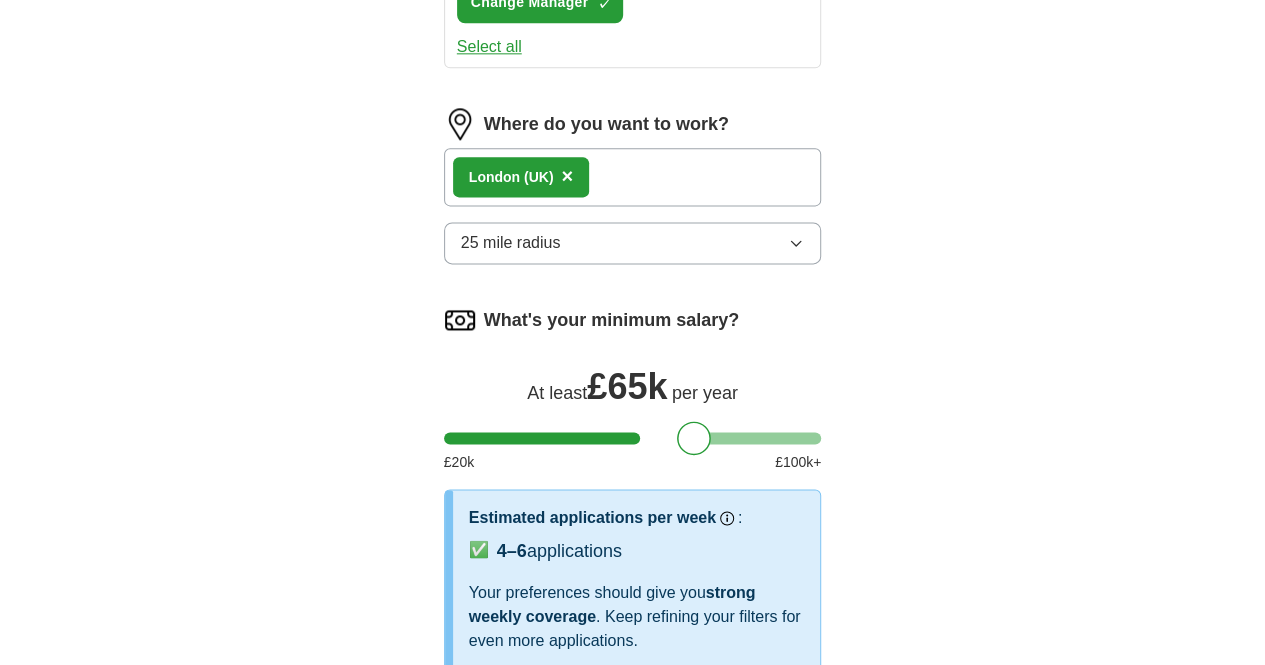 scroll, scrollTop: 1300, scrollLeft: 0, axis: vertical 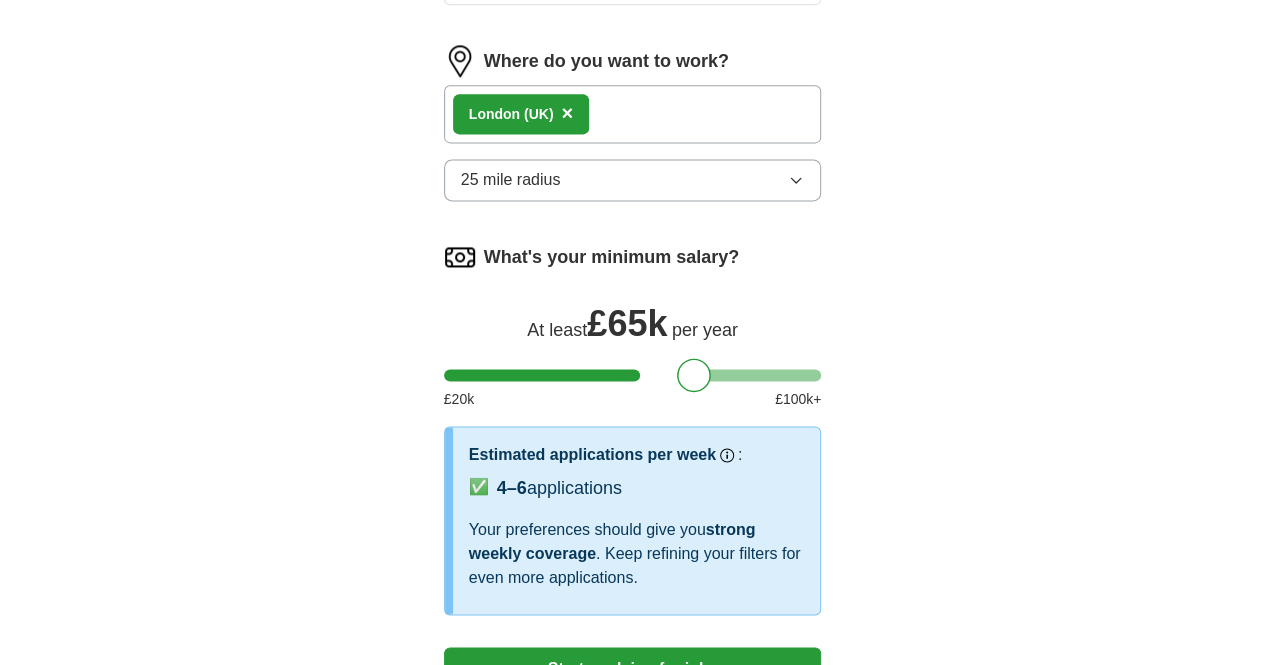 click on "Start applying for jobs" at bounding box center (633, 668) 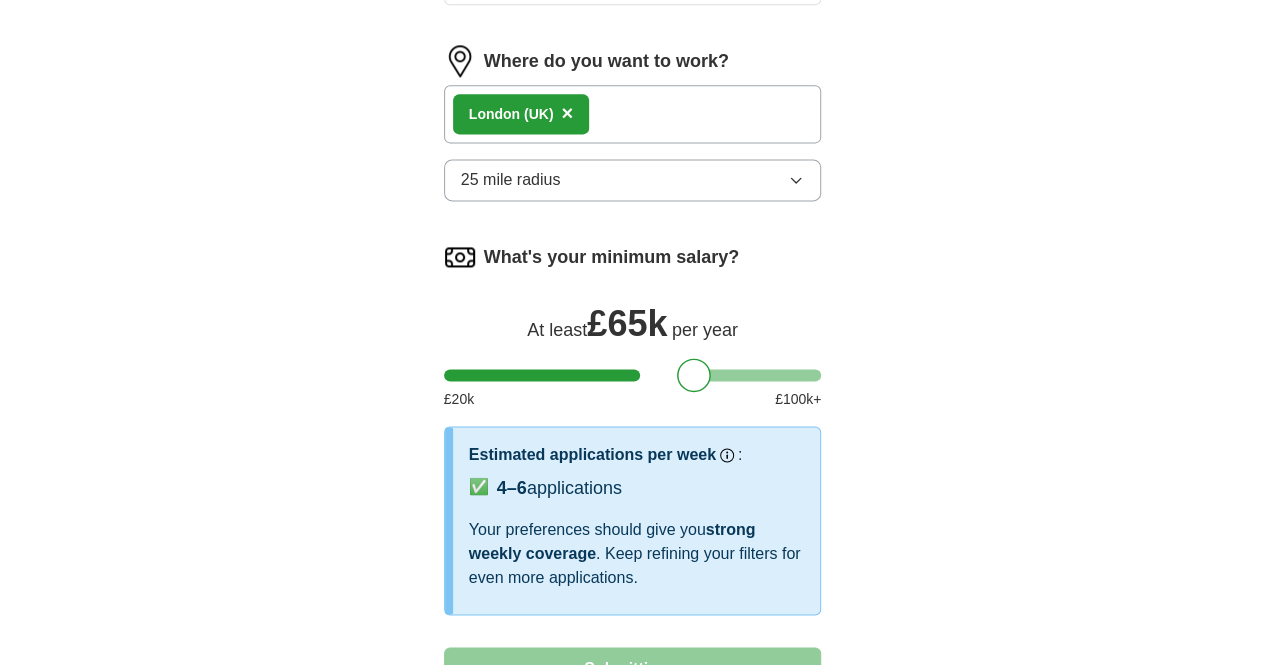 select on "**" 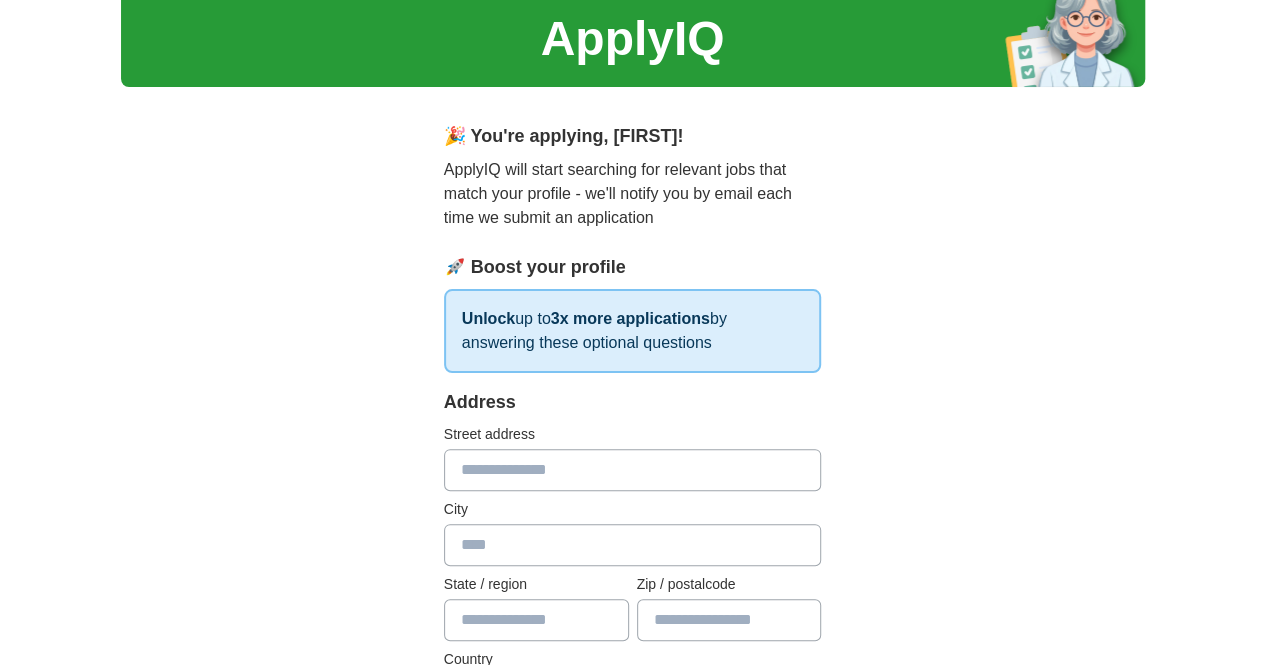 scroll, scrollTop: 200, scrollLeft: 0, axis: vertical 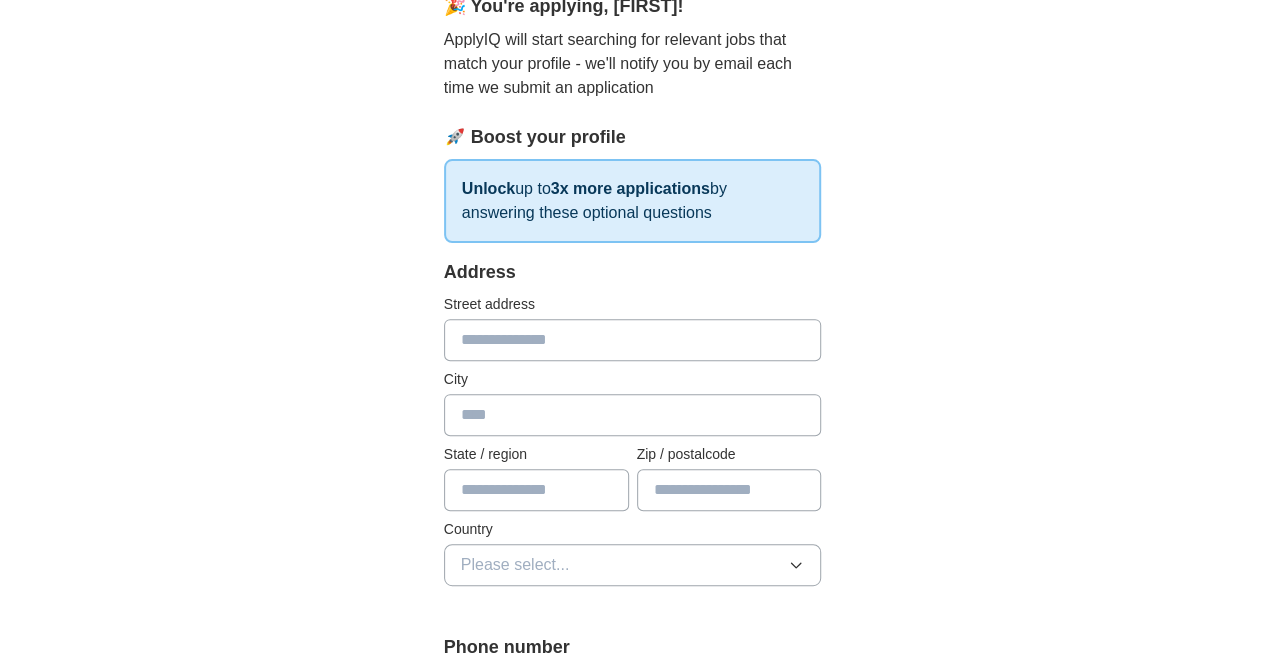 click at bounding box center (633, 340) 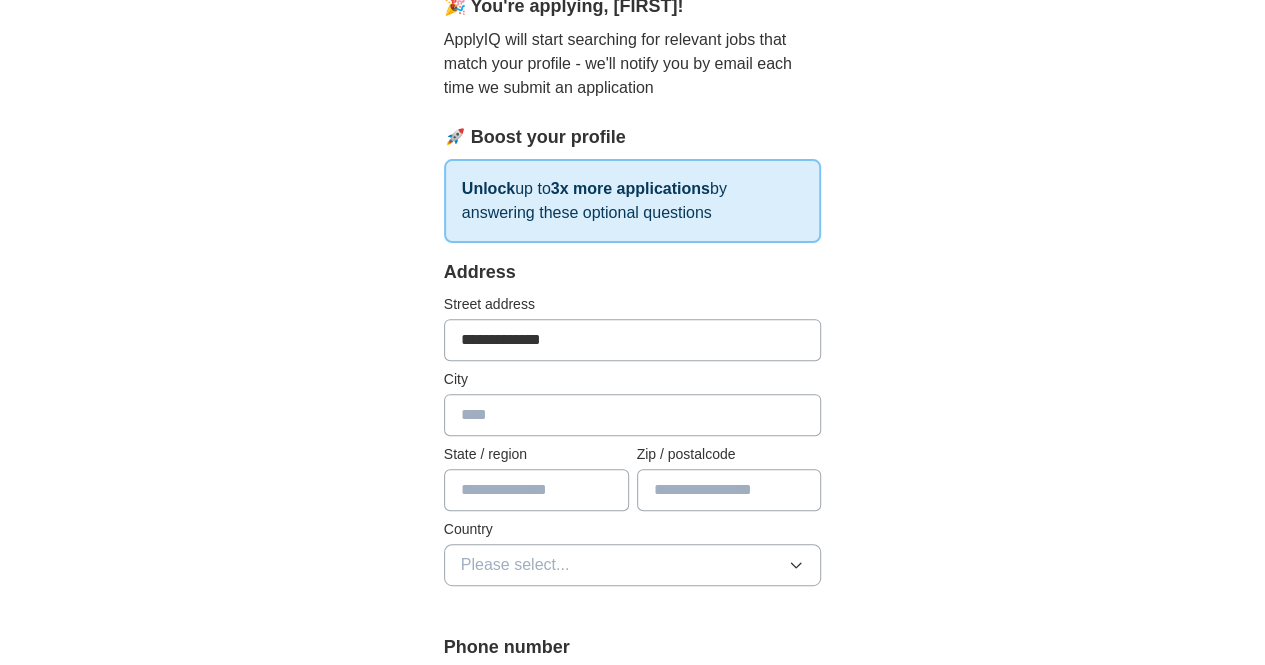 type on "******" 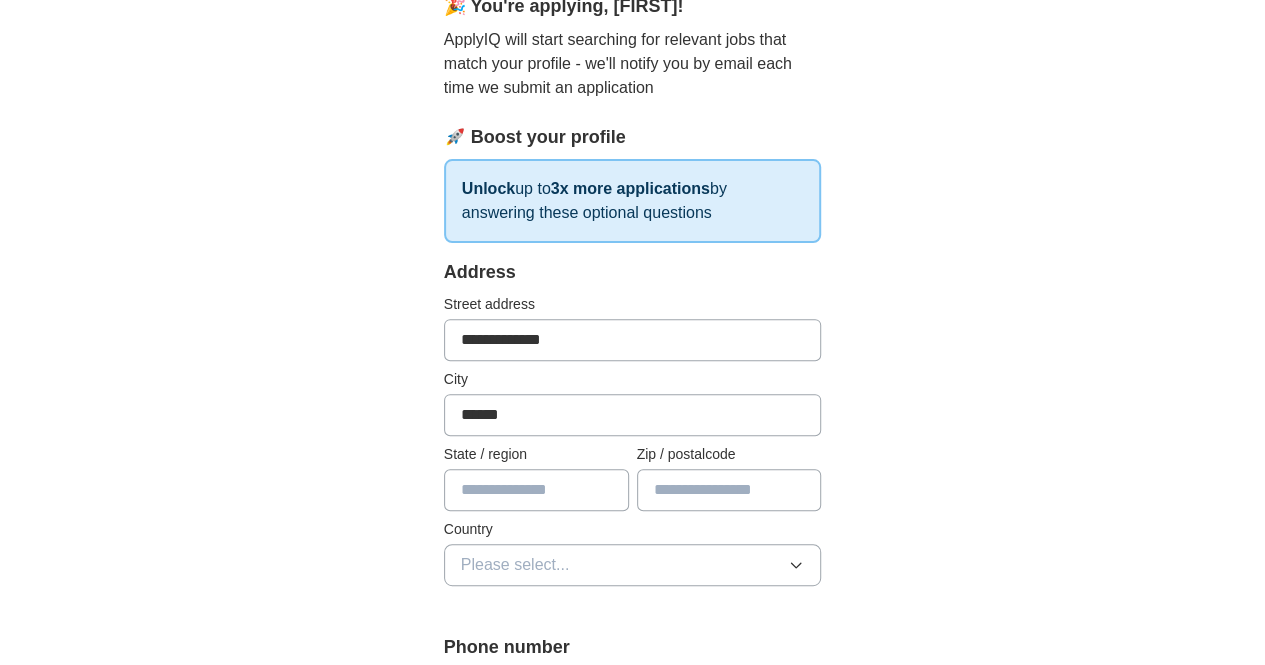 type on "**********" 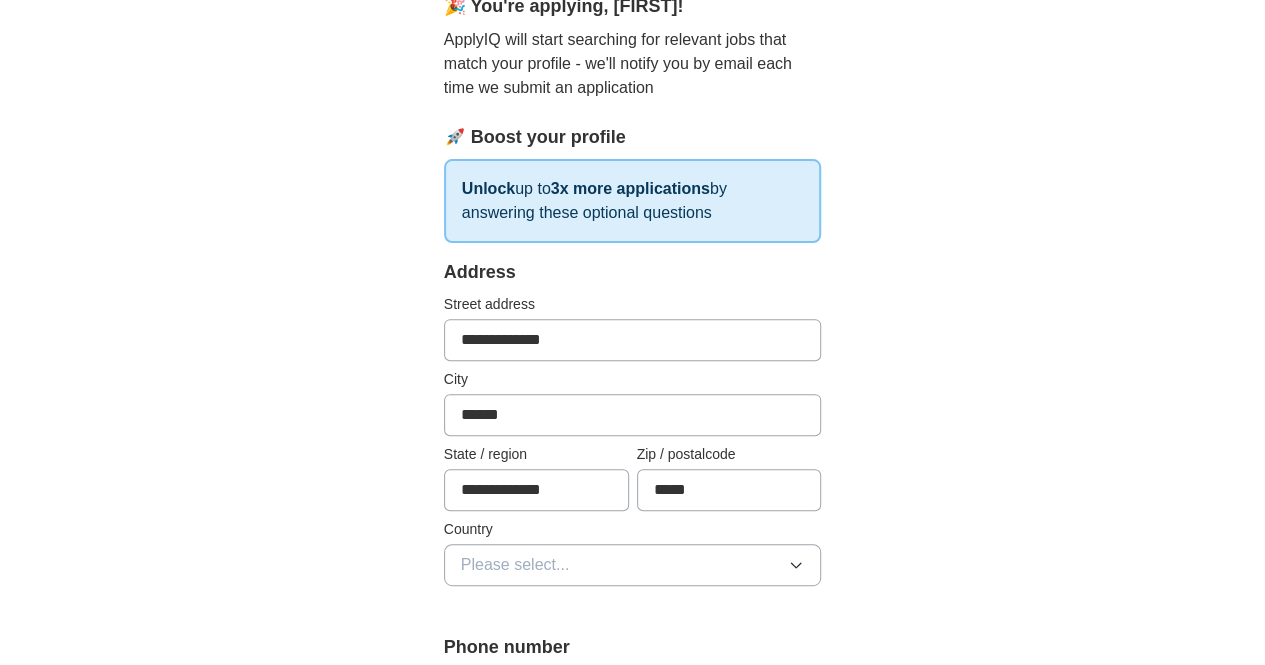 click on "*****" at bounding box center (729, 490) 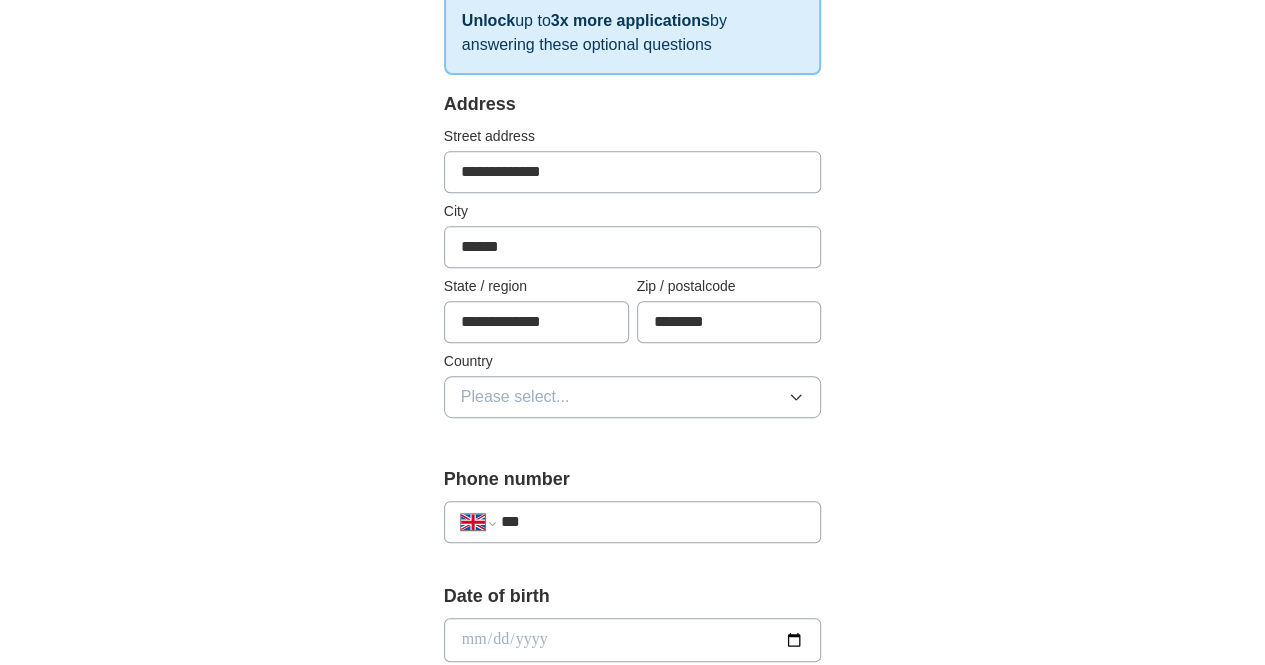scroll, scrollTop: 400, scrollLeft: 0, axis: vertical 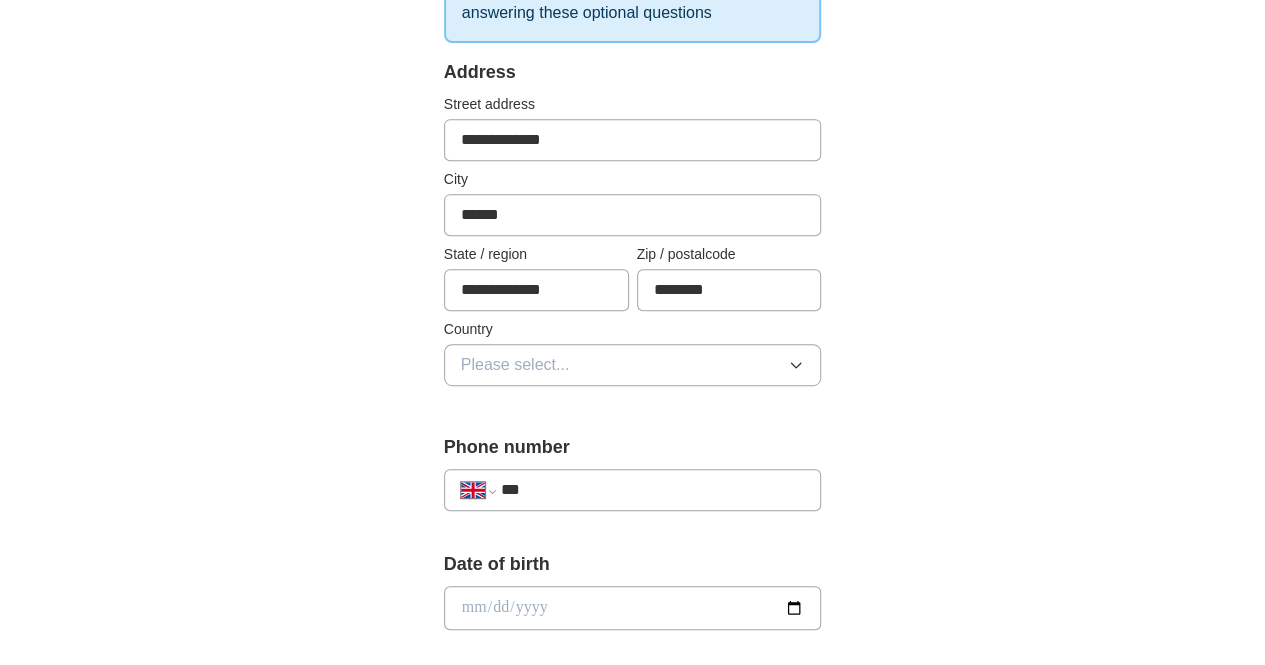 click on "Please select..." at bounding box center (633, 365) 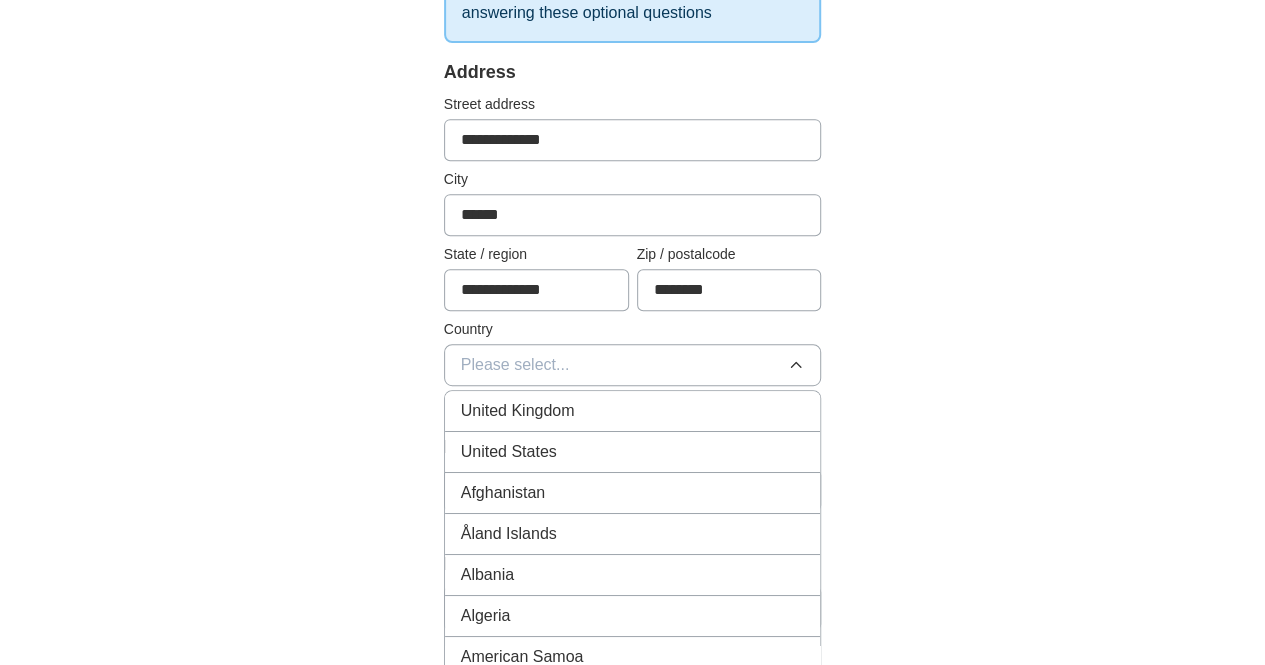 click on "United Kingdom" at bounding box center (633, 411) 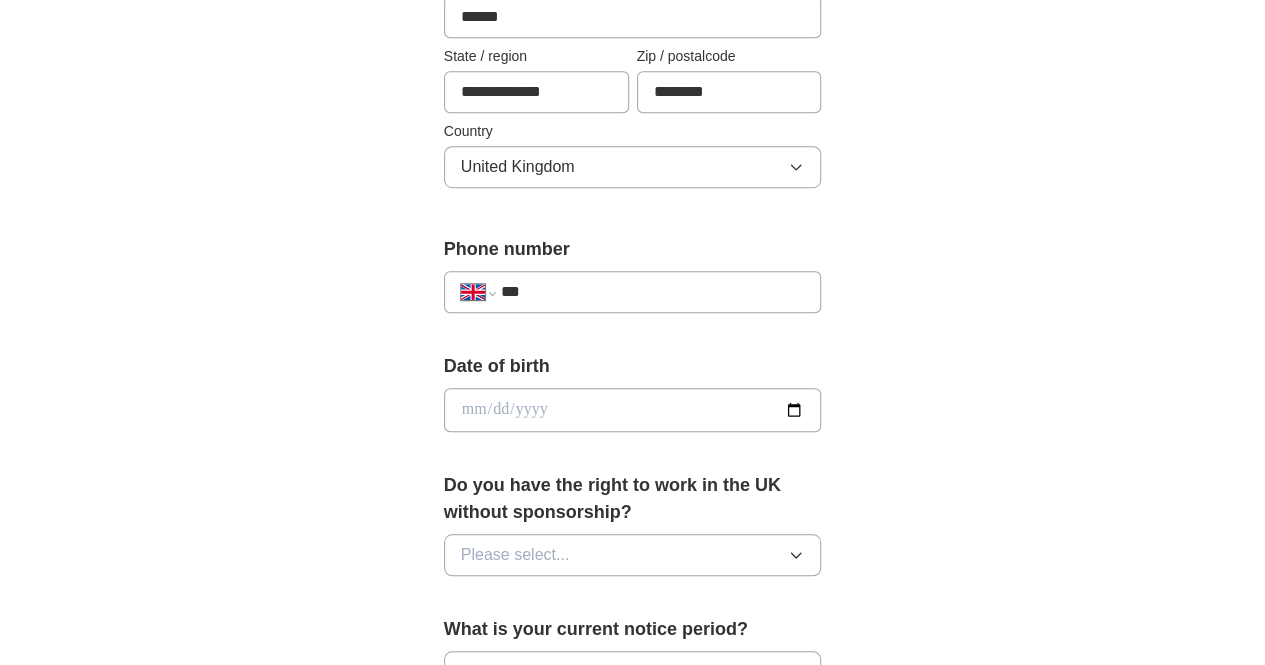 scroll, scrollTop: 600, scrollLeft: 0, axis: vertical 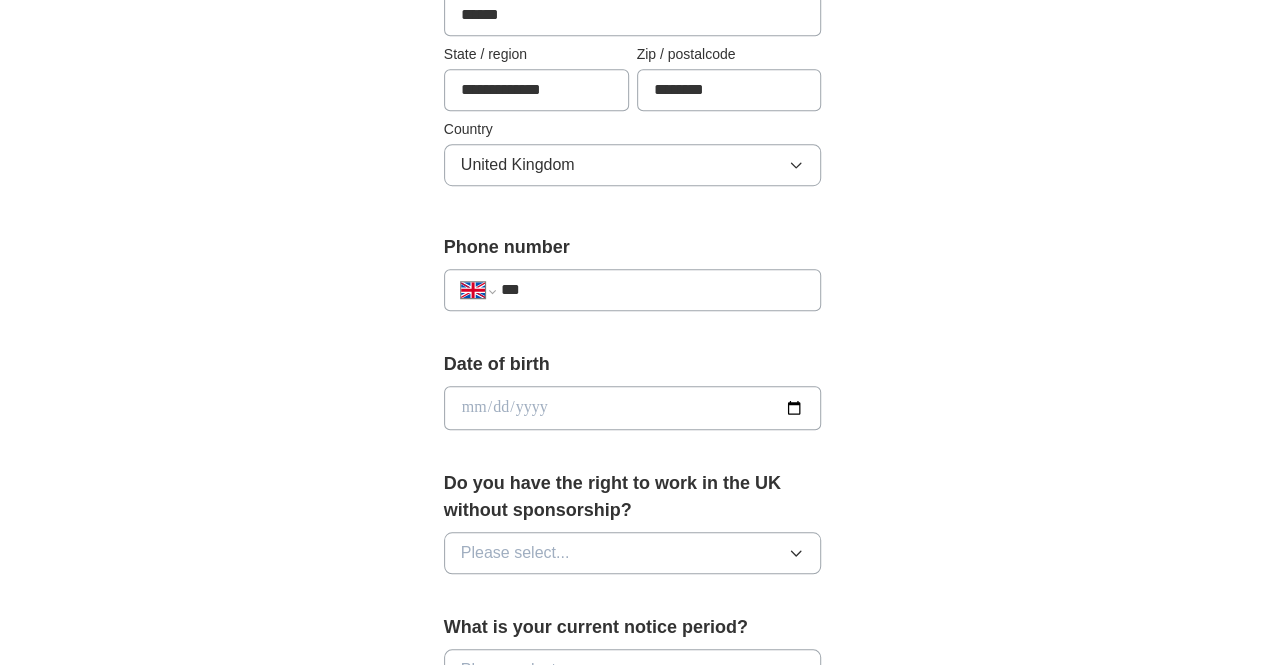 click on "***" at bounding box center [653, 290] 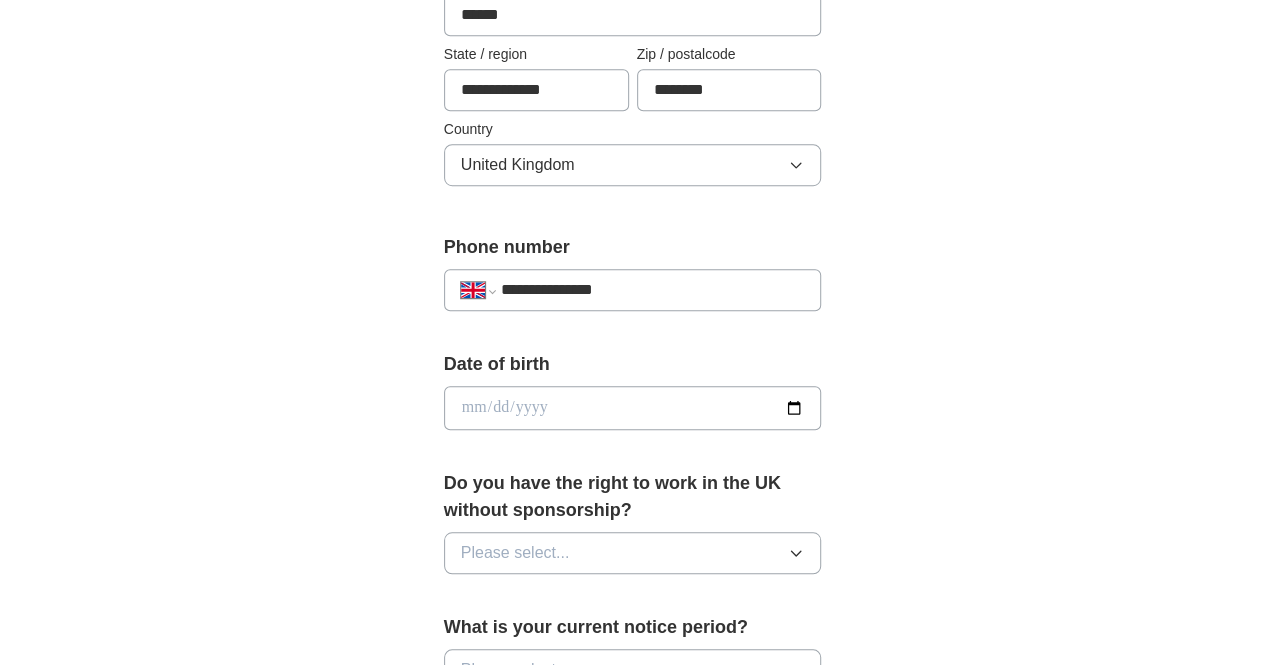 click on "**********" at bounding box center [633, 383] 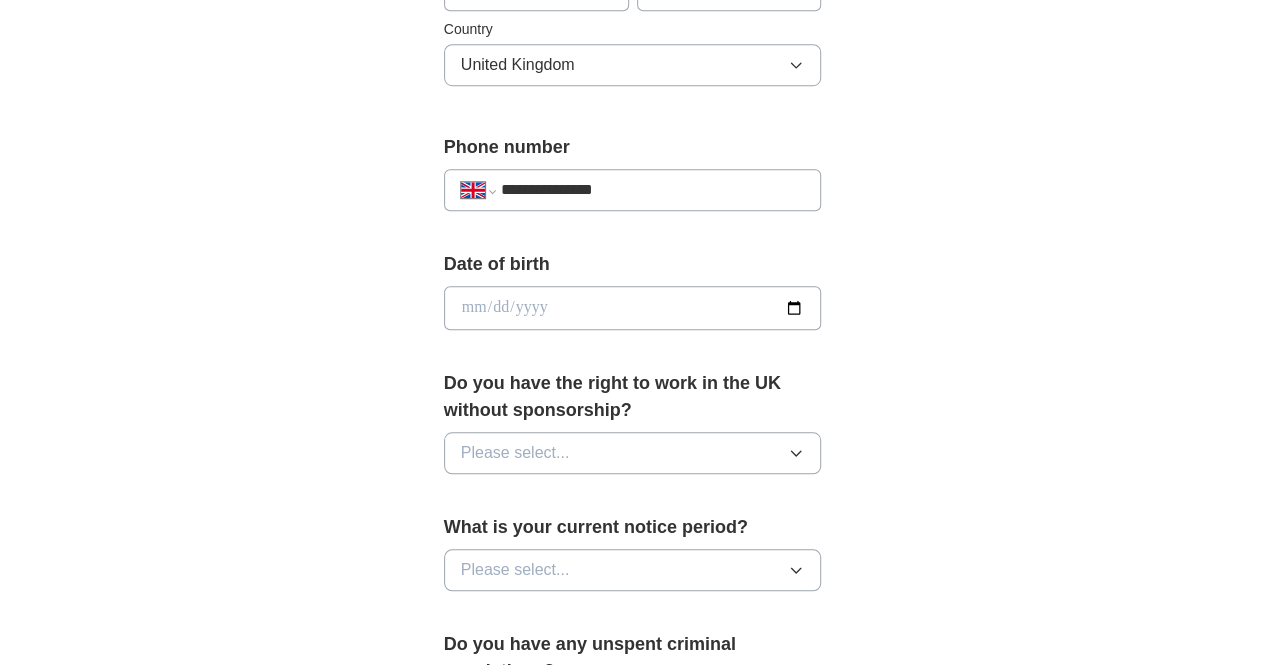click on "Please select..." at bounding box center [633, 453] 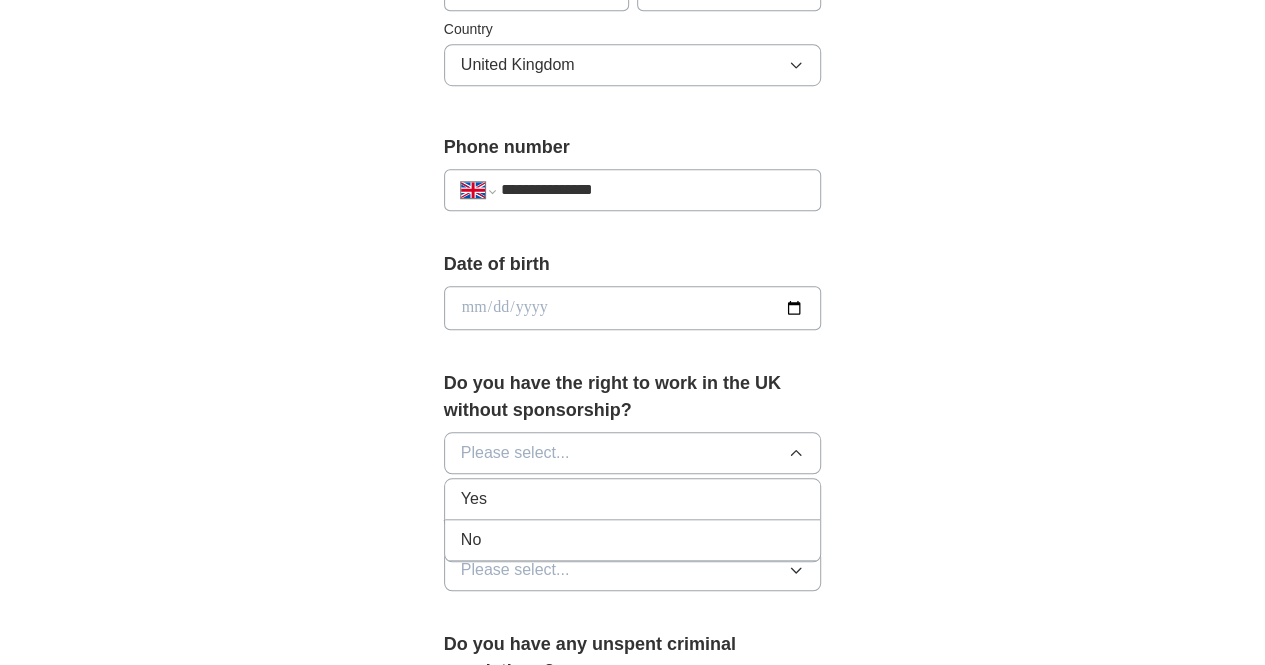 drag, startPoint x: 467, startPoint y: 503, endPoint x: 519, endPoint y: 497, distance: 52.34501 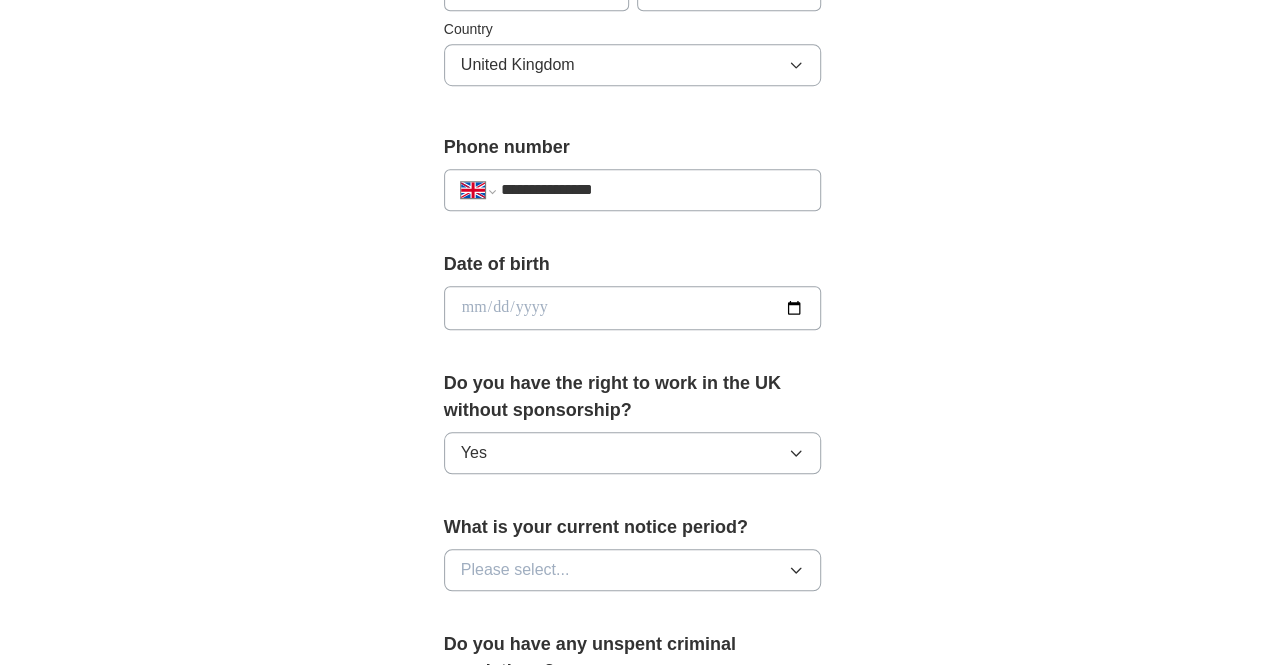 click on "**********" at bounding box center (633, 339) 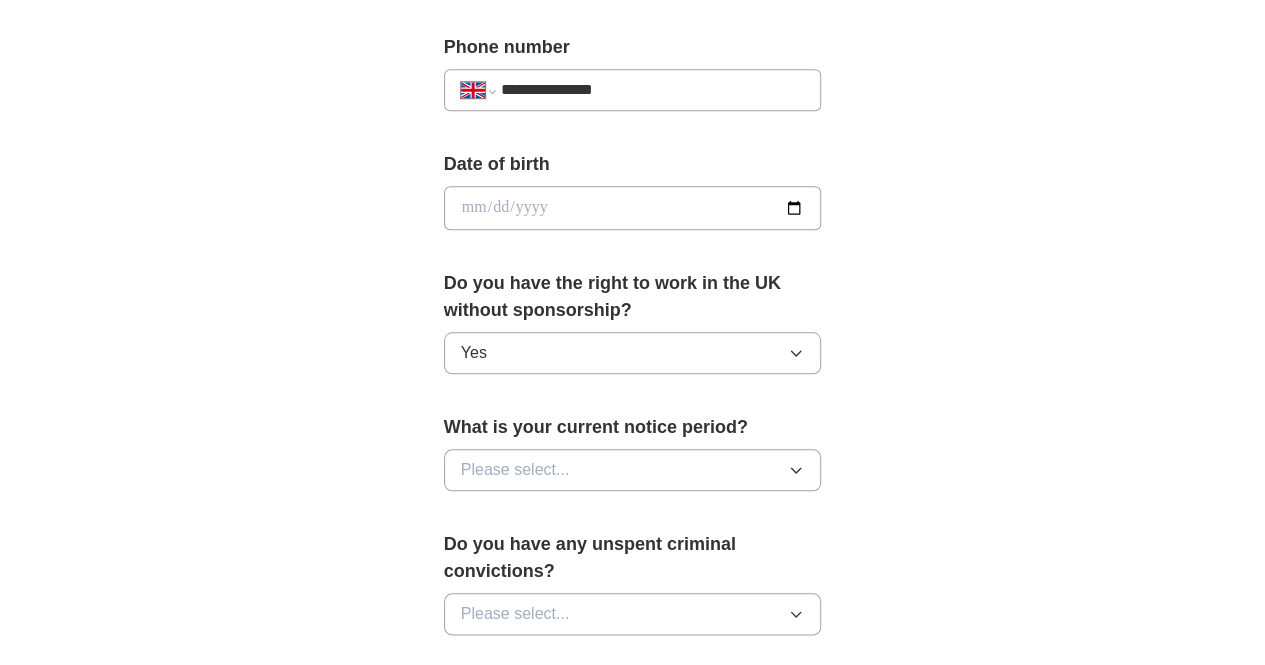 scroll, scrollTop: 900, scrollLeft: 0, axis: vertical 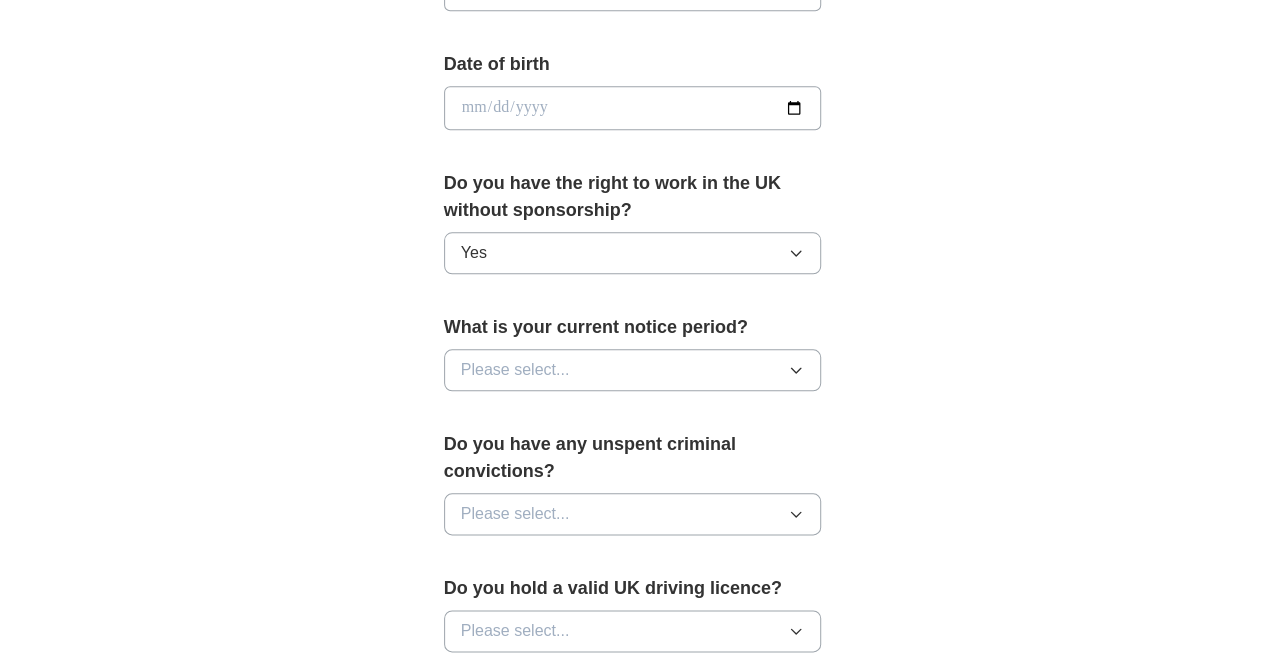 click on "Please select..." at bounding box center (633, 370) 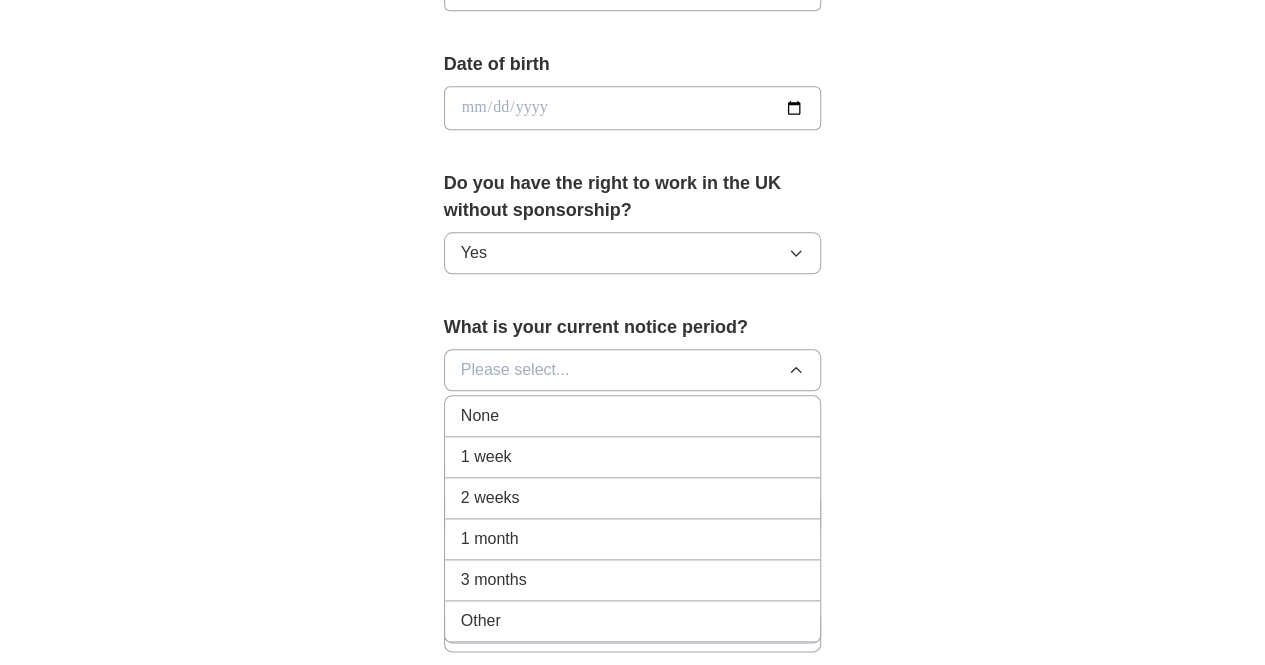 click on "1 month" at bounding box center [633, 539] 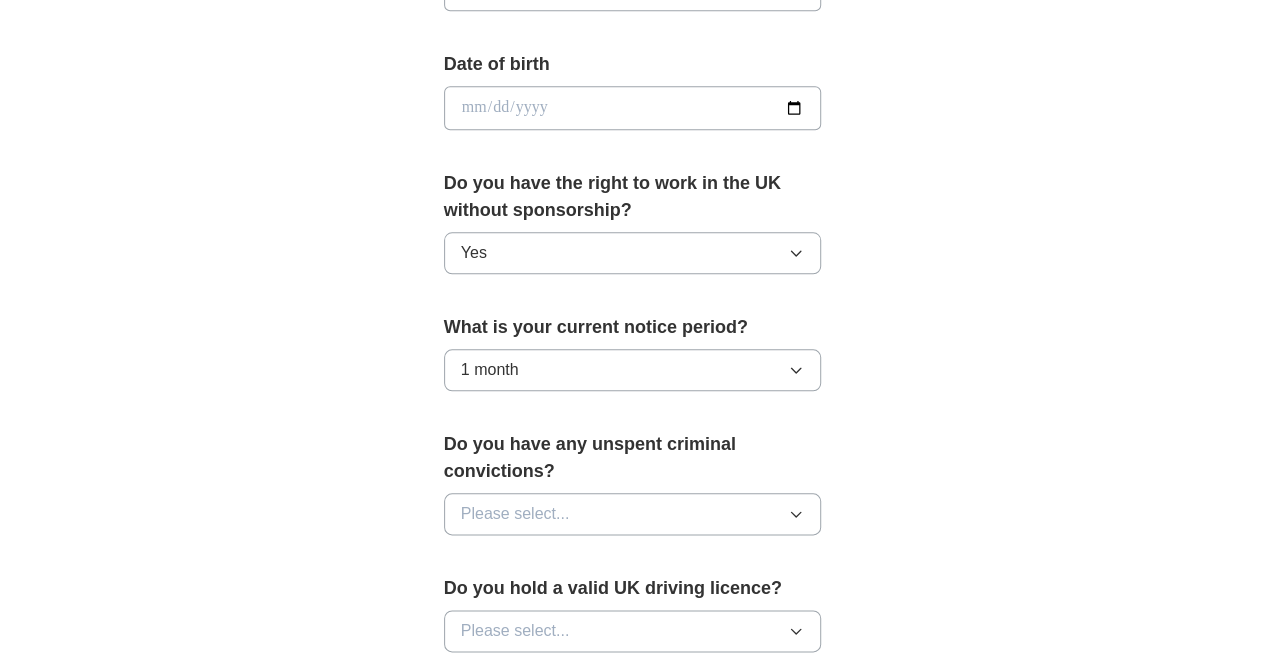click on "**********" at bounding box center [633, 83] 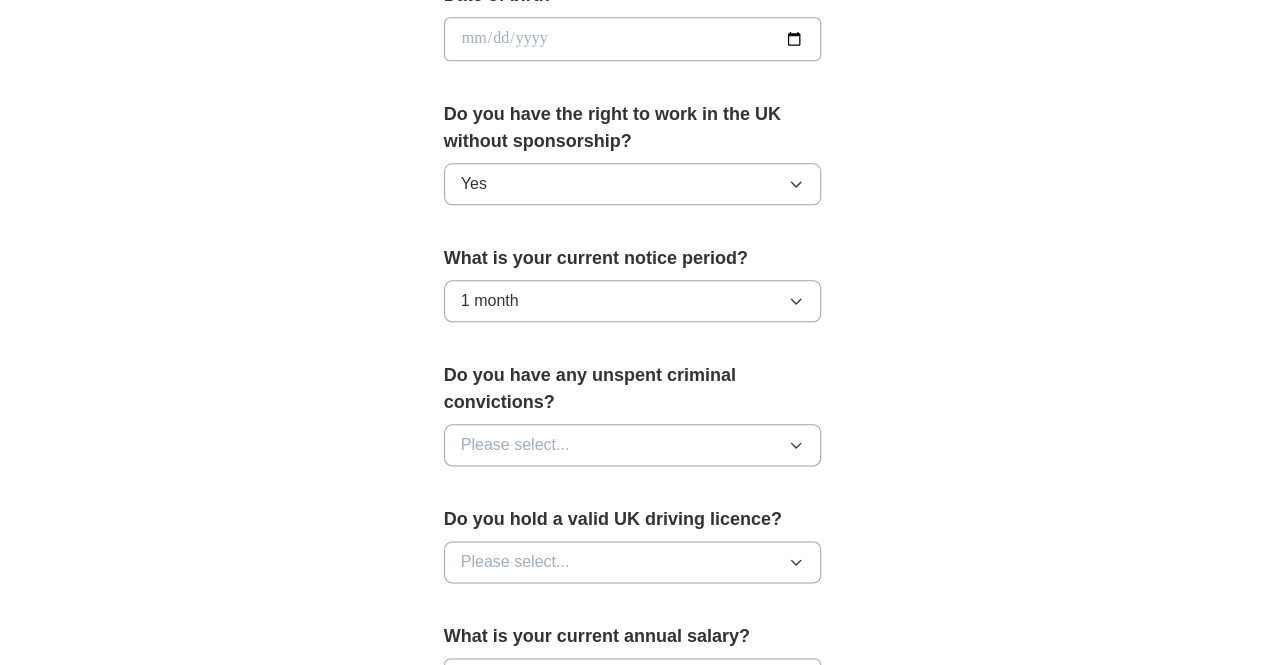 scroll, scrollTop: 1000, scrollLeft: 0, axis: vertical 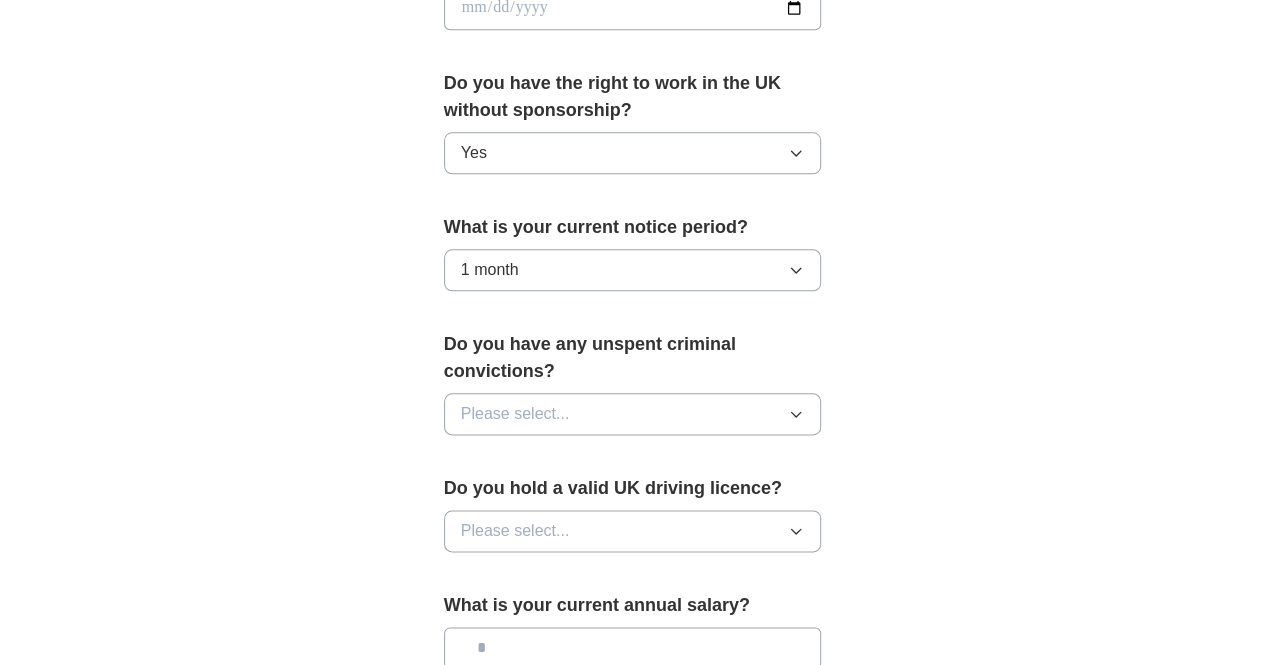 click on "Please select..." at bounding box center [633, 414] 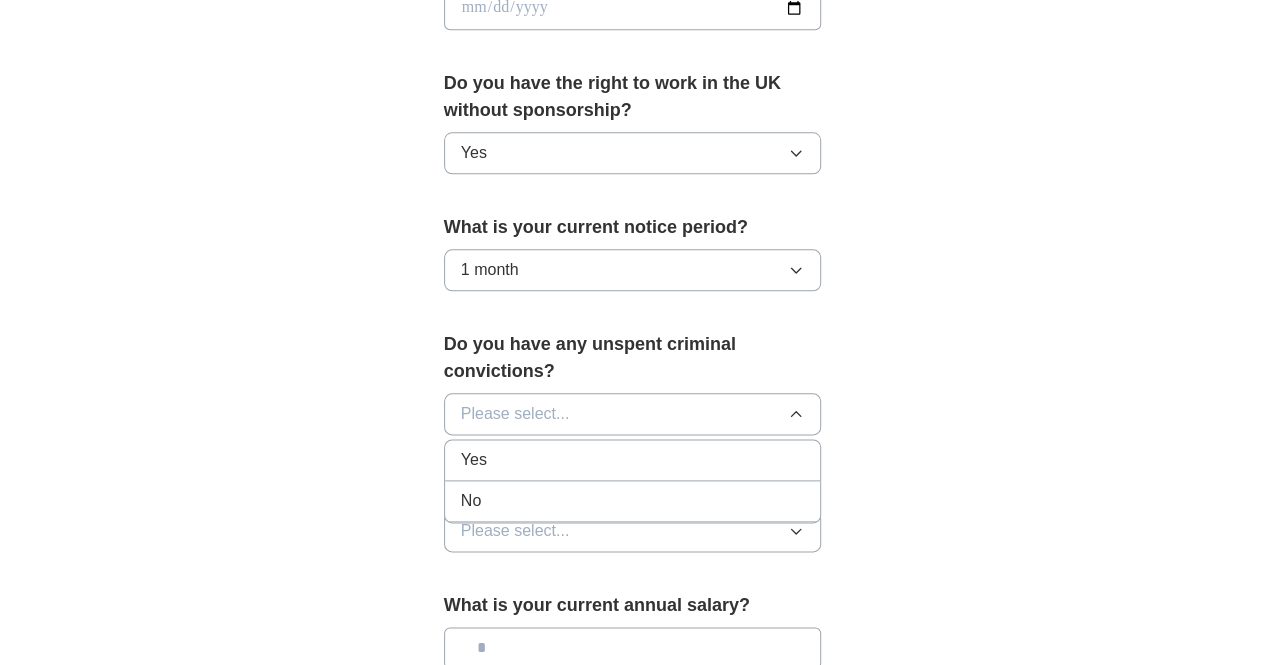 click on "No" at bounding box center [633, 501] 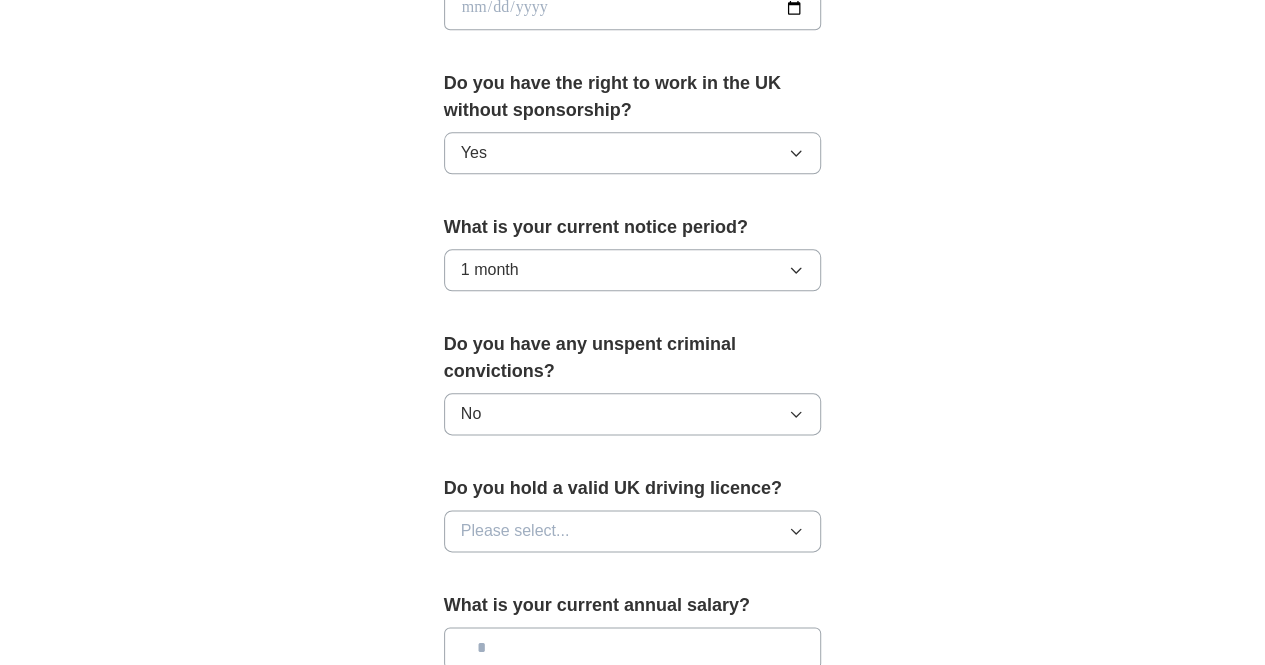 click on "**********" at bounding box center [633, -17] 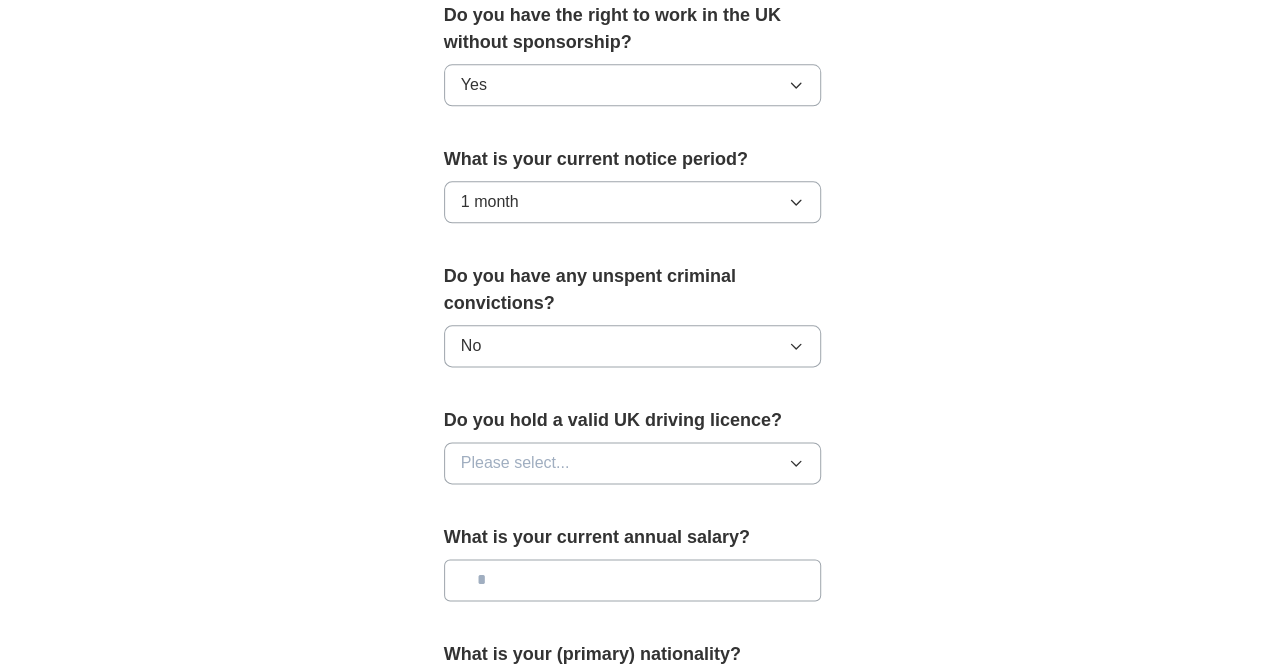 scroll, scrollTop: 1100, scrollLeft: 0, axis: vertical 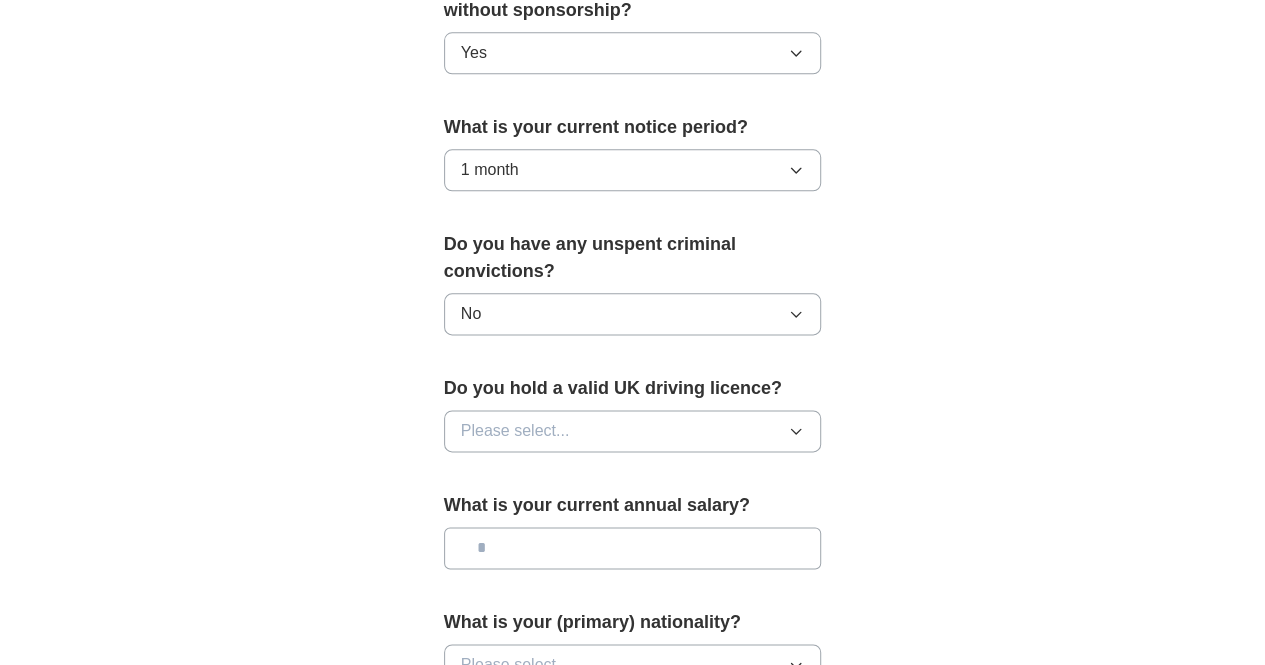 click on "Please select..." at bounding box center [633, 431] 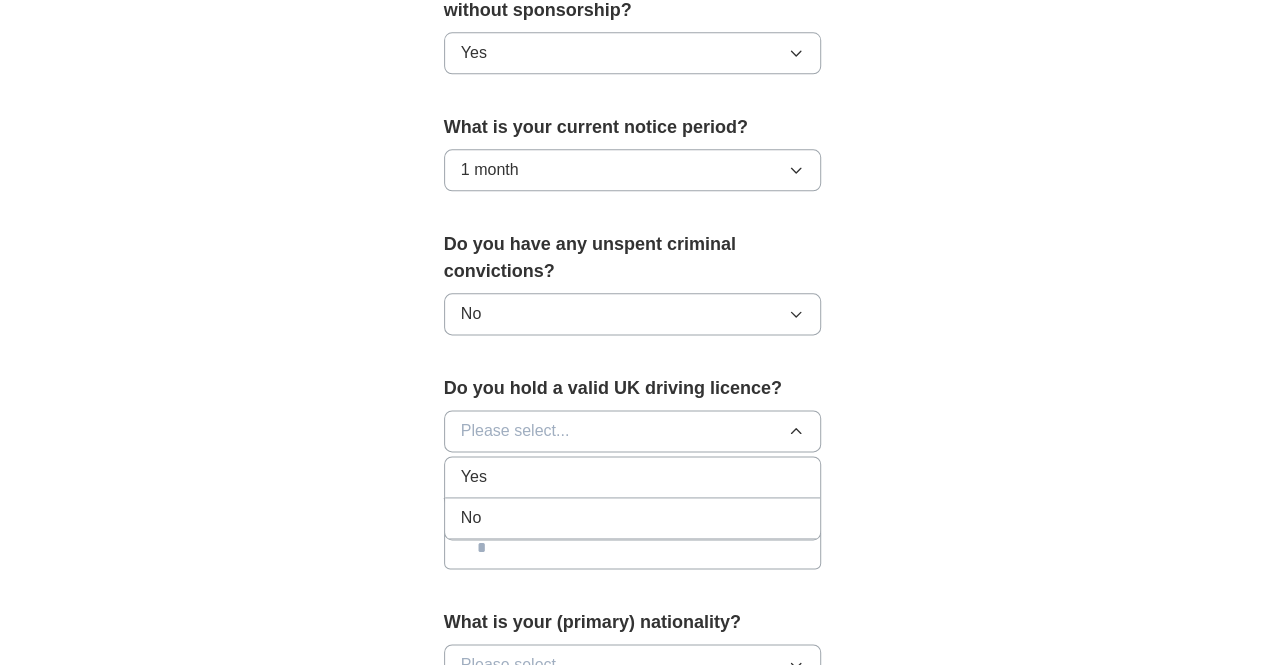 click on "Yes" at bounding box center [633, 477] 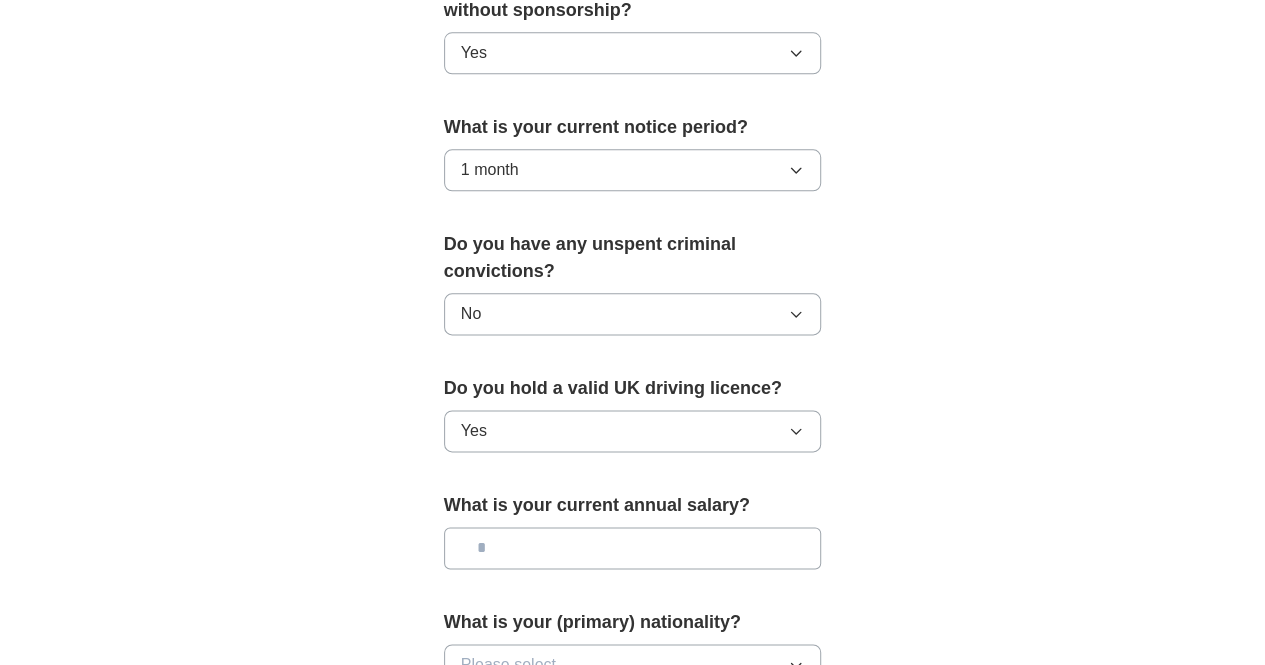 click on "**********" at bounding box center [633, -117] 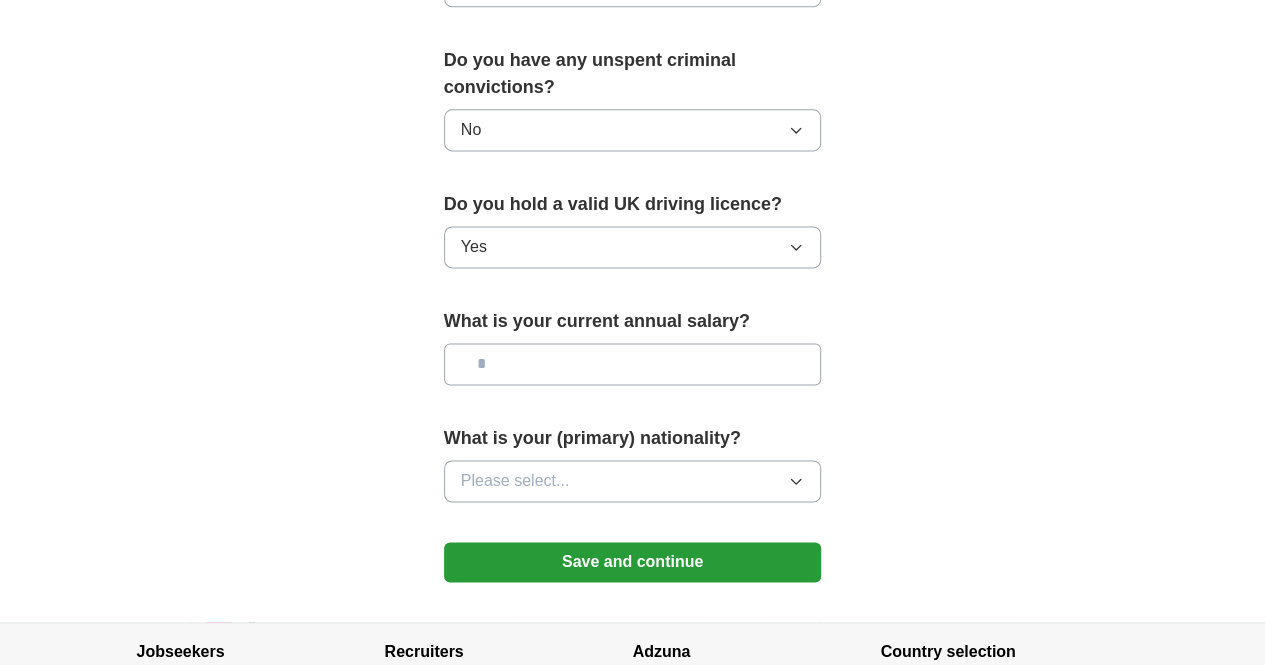 scroll, scrollTop: 1300, scrollLeft: 0, axis: vertical 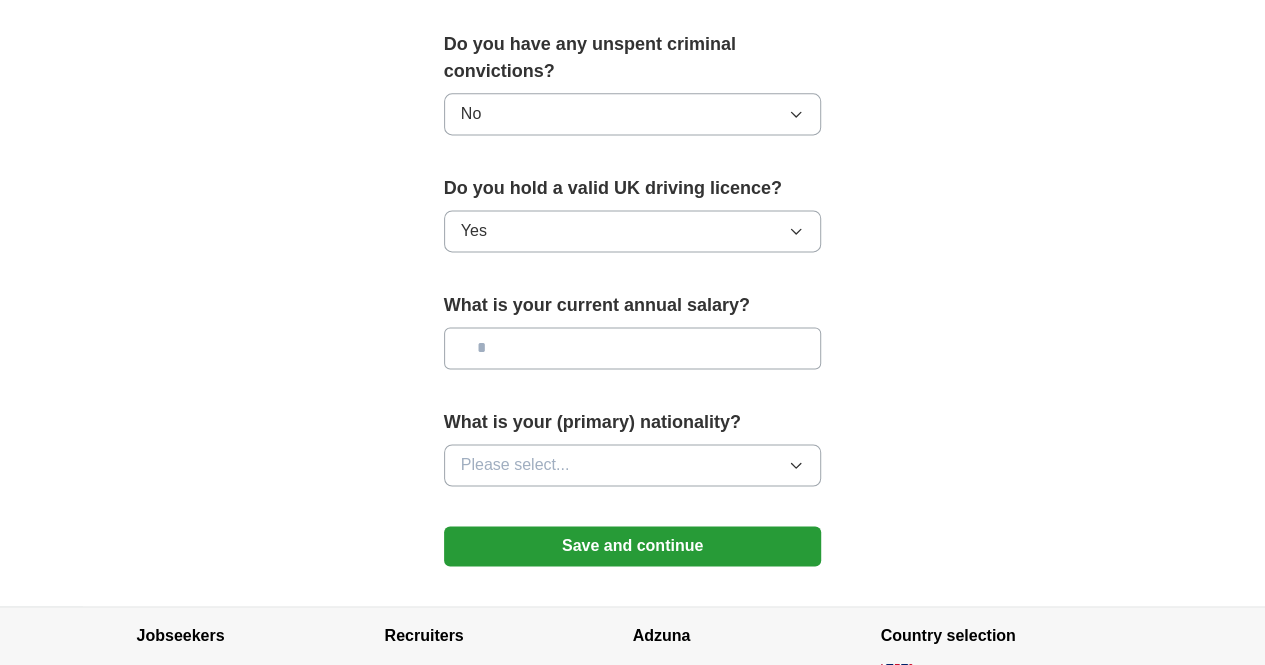 click on "Please select..." at bounding box center (633, 465) 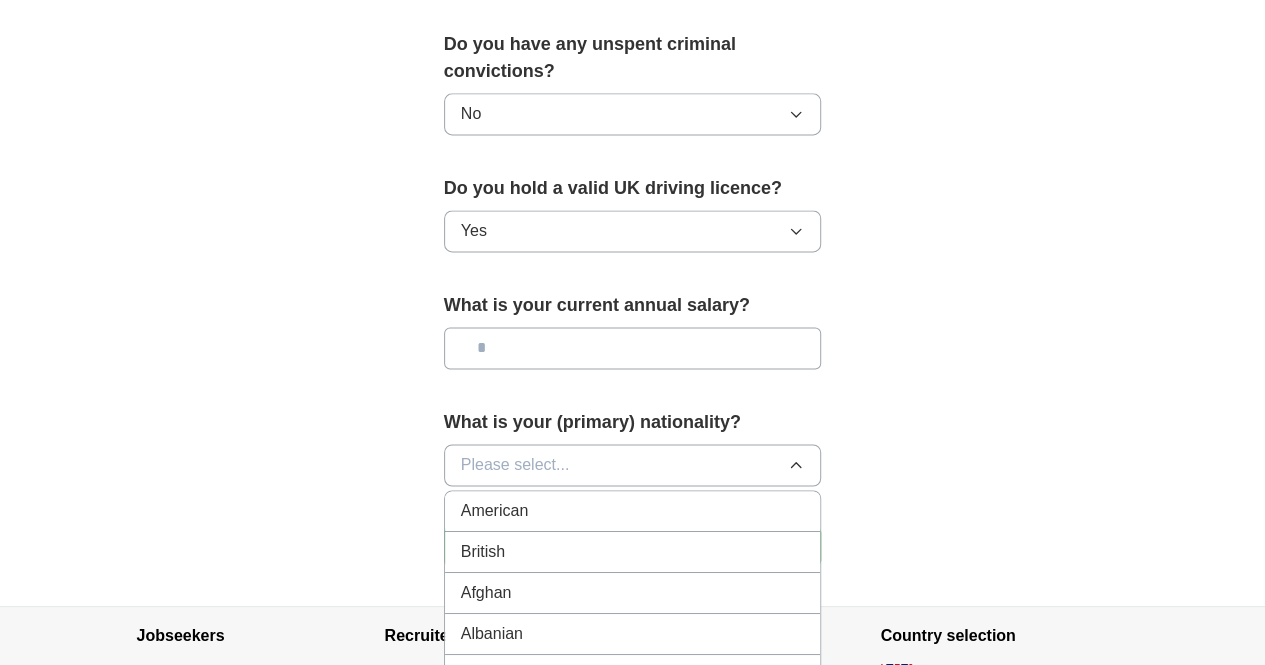 type 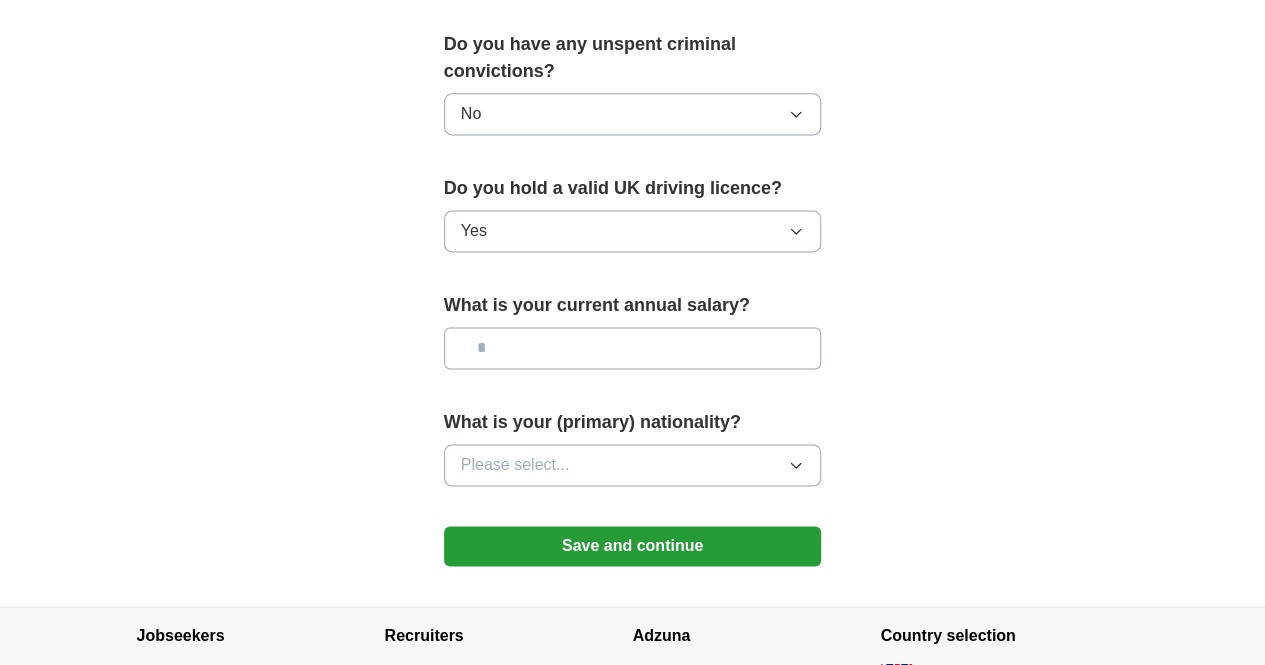 click on "Please select..." at bounding box center [633, 465] 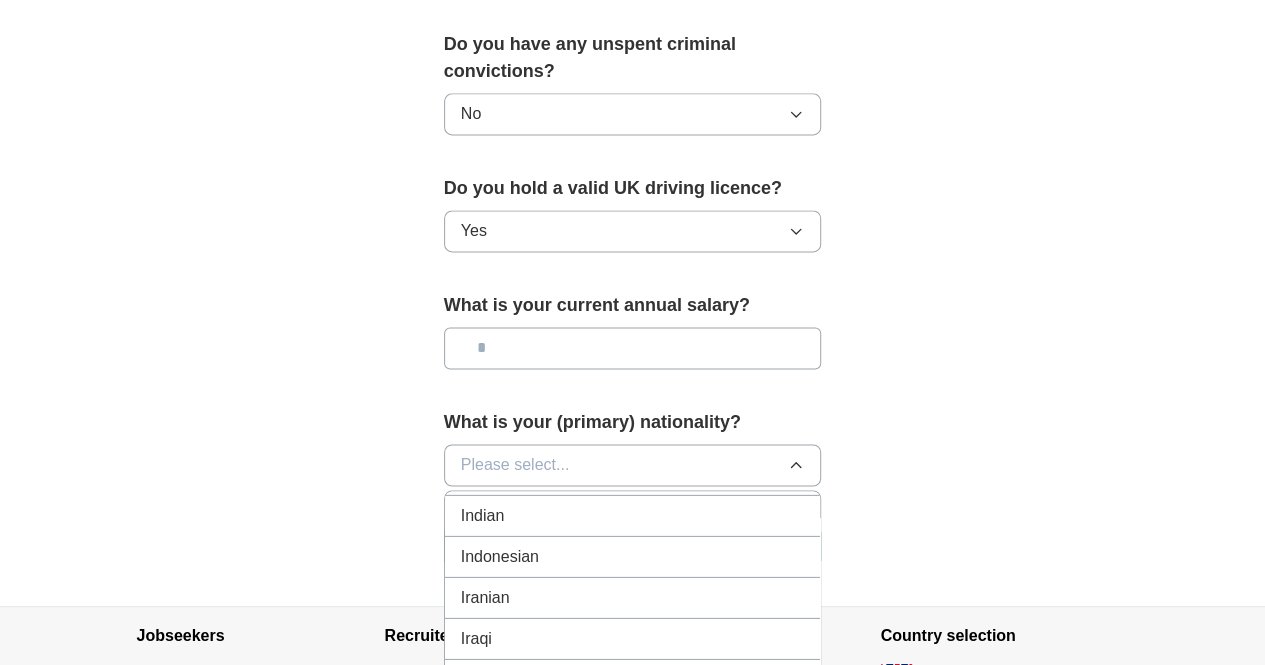 scroll, scrollTop: 3300, scrollLeft: 0, axis: vertical 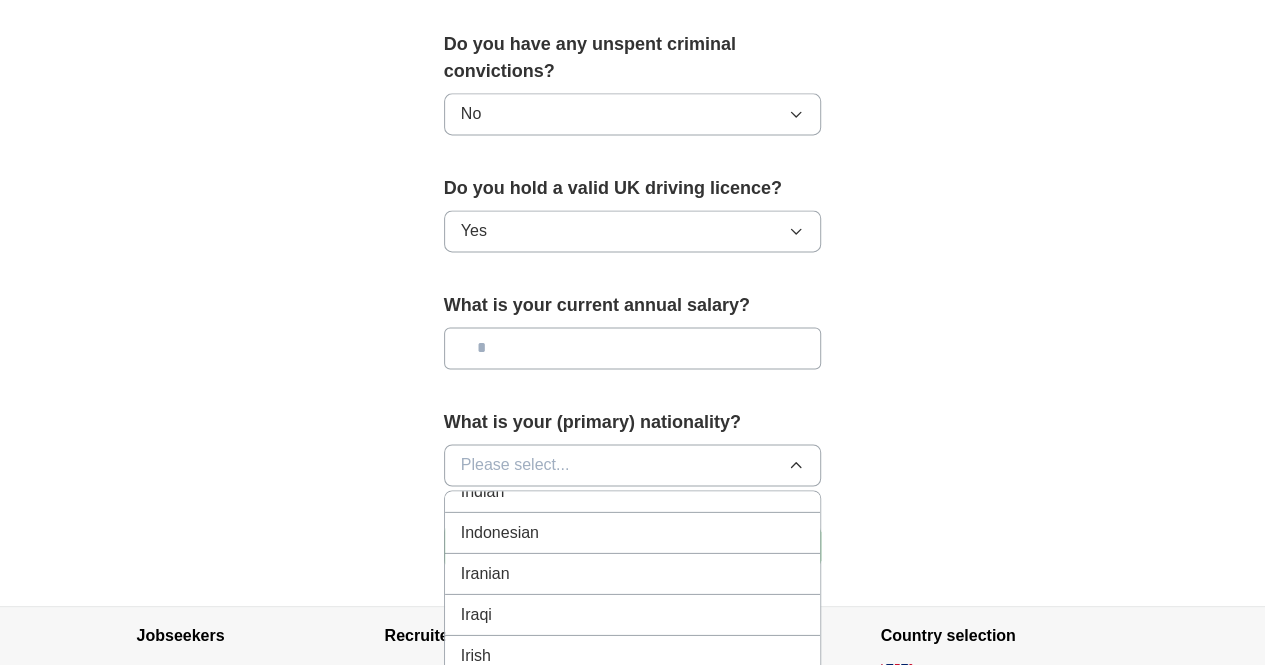 drag, startPoint x: 494, startPoint y: 591, endPoint x: 550, endPoint y: 569, distance: 60.166435 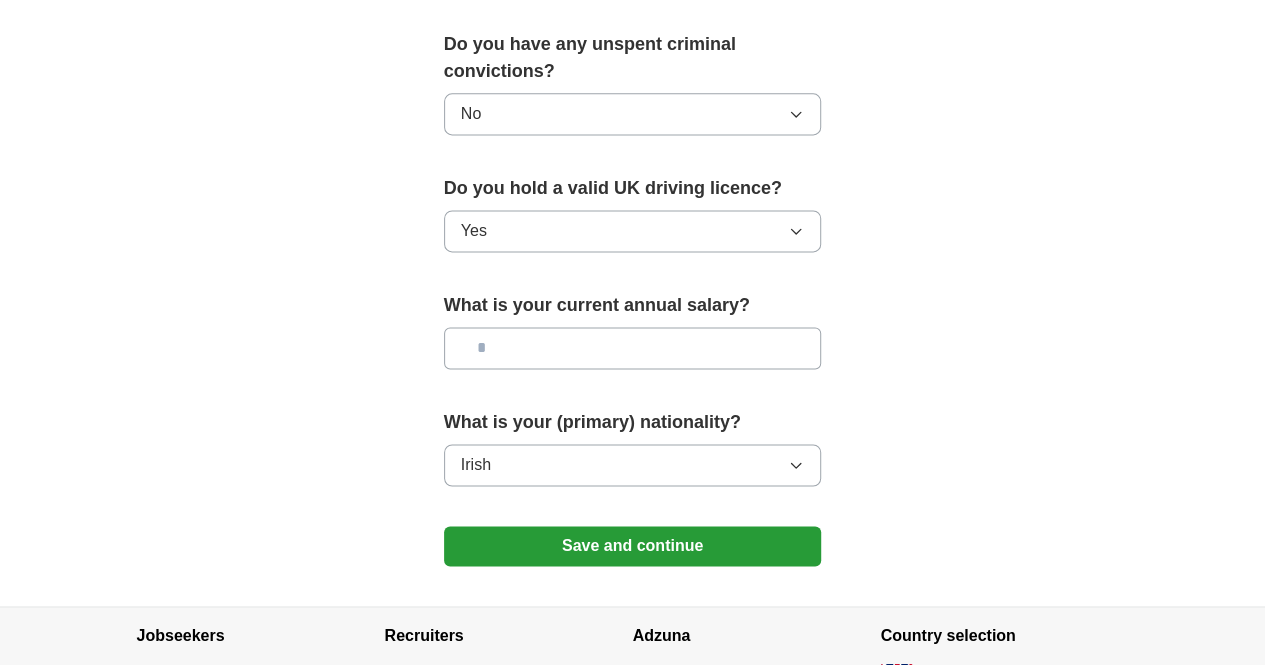 click on "**********" at bounding box center [633, -317] 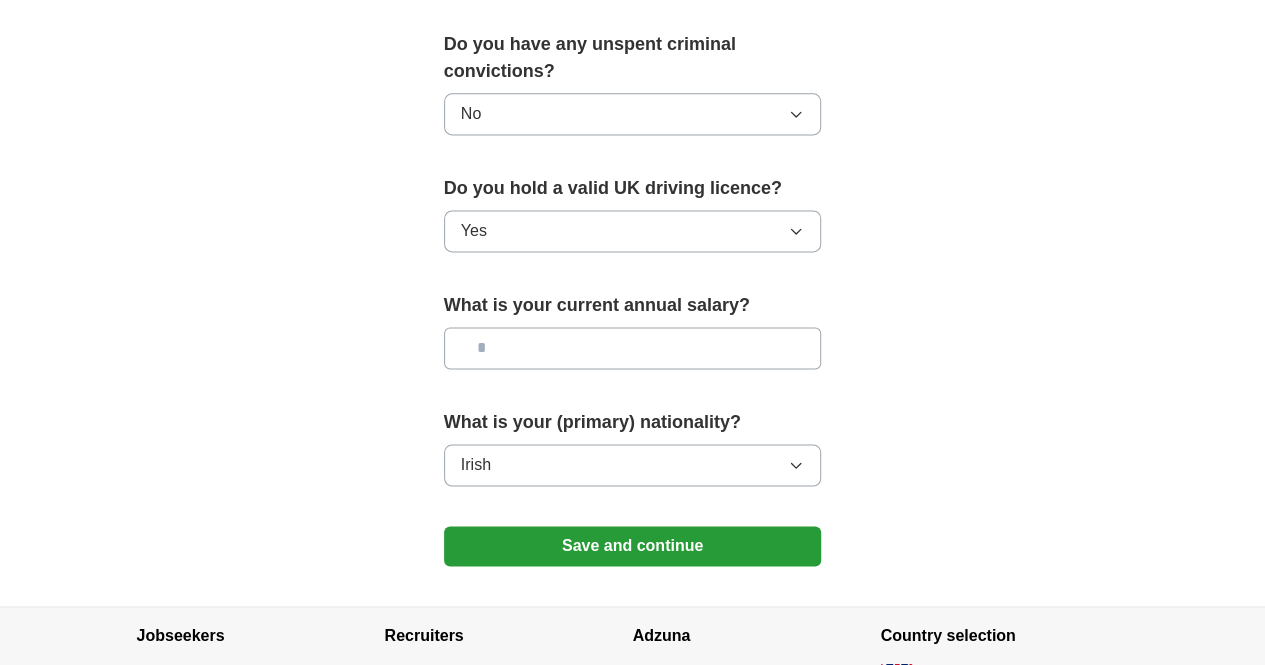 click at bounding box center [633, 348] 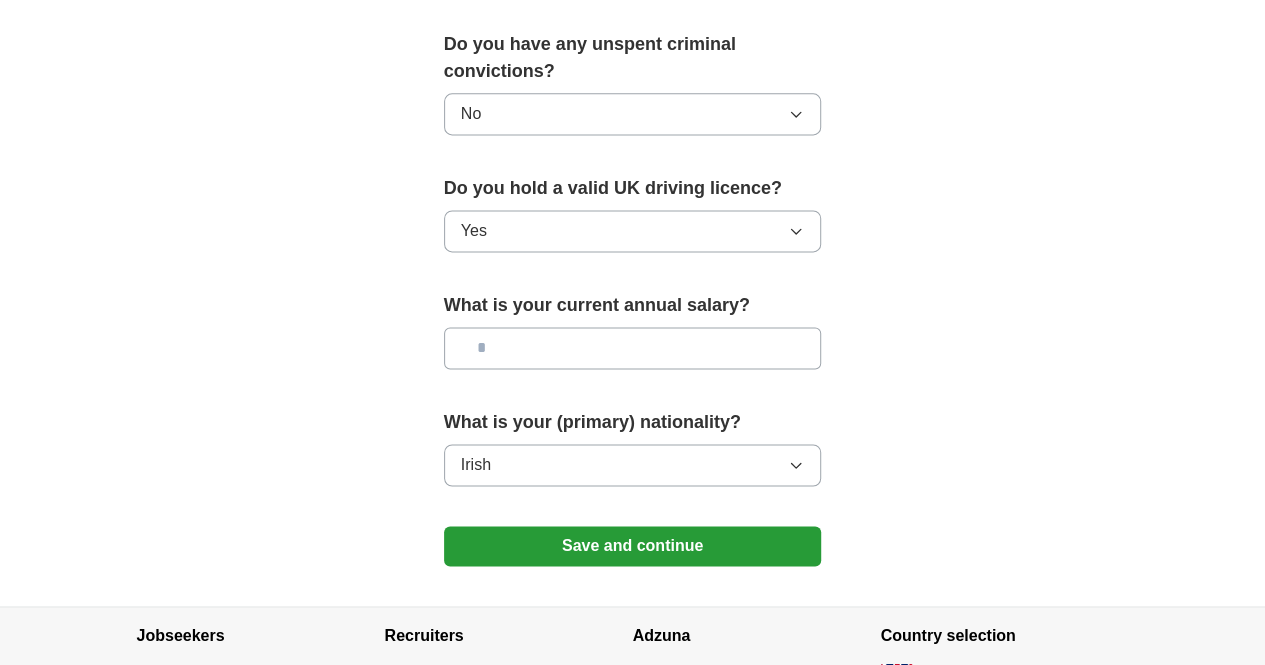 click on "Save and continue" at bounding box center [633, 546] 